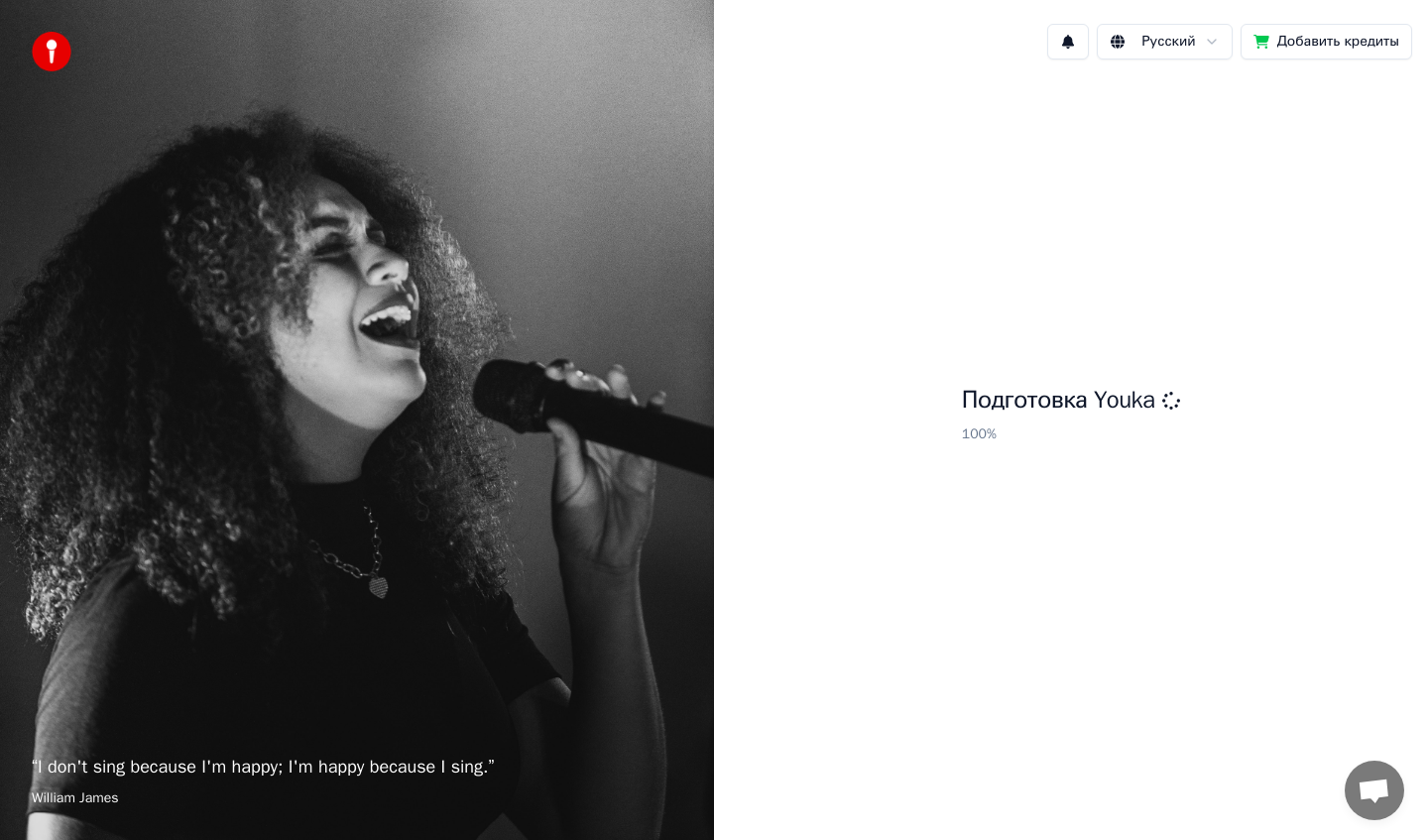 scroll, scrollTop: 0, scrollLeft: 0, axis: both 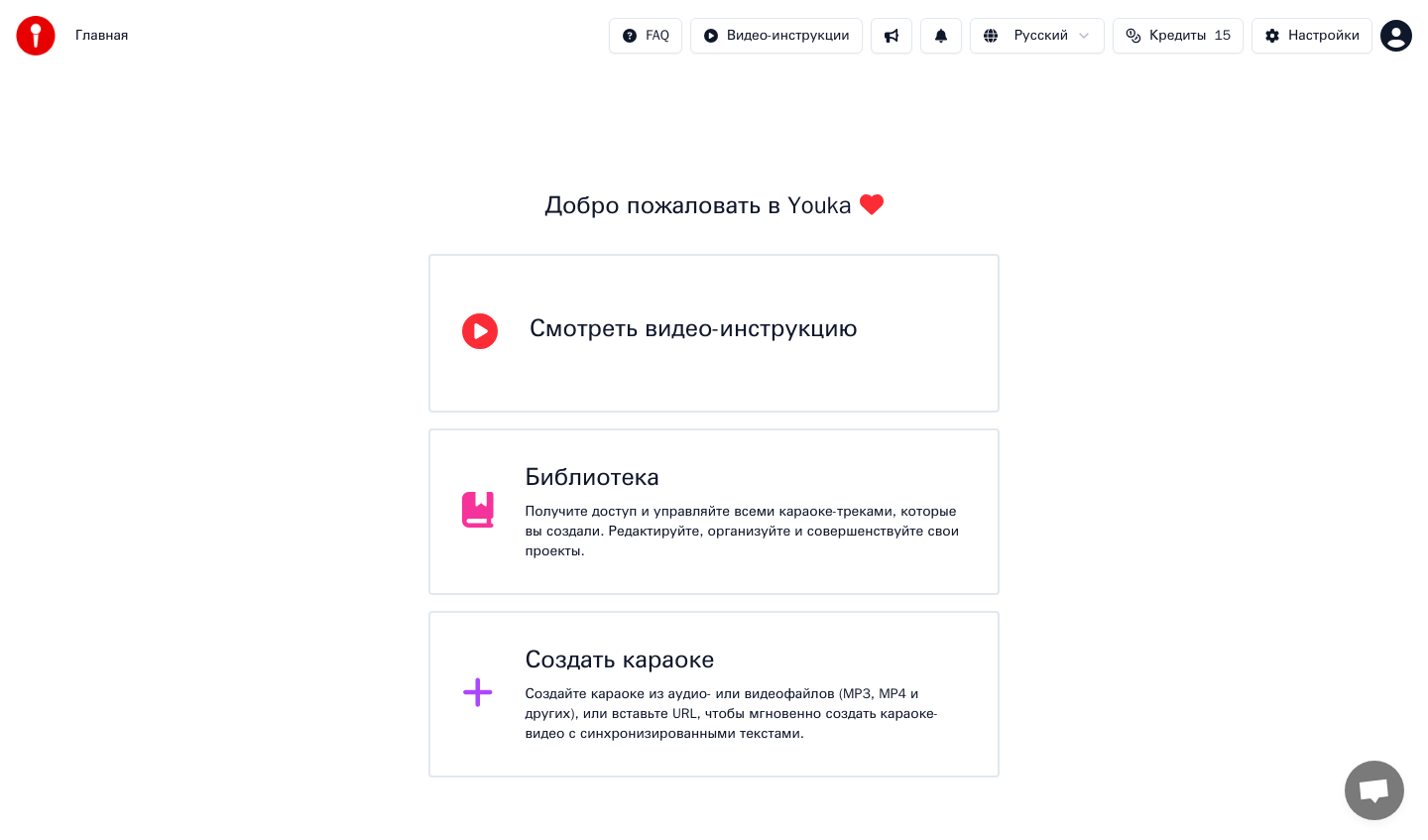 click on "Создать караоке" at bounding box center (746, 660) 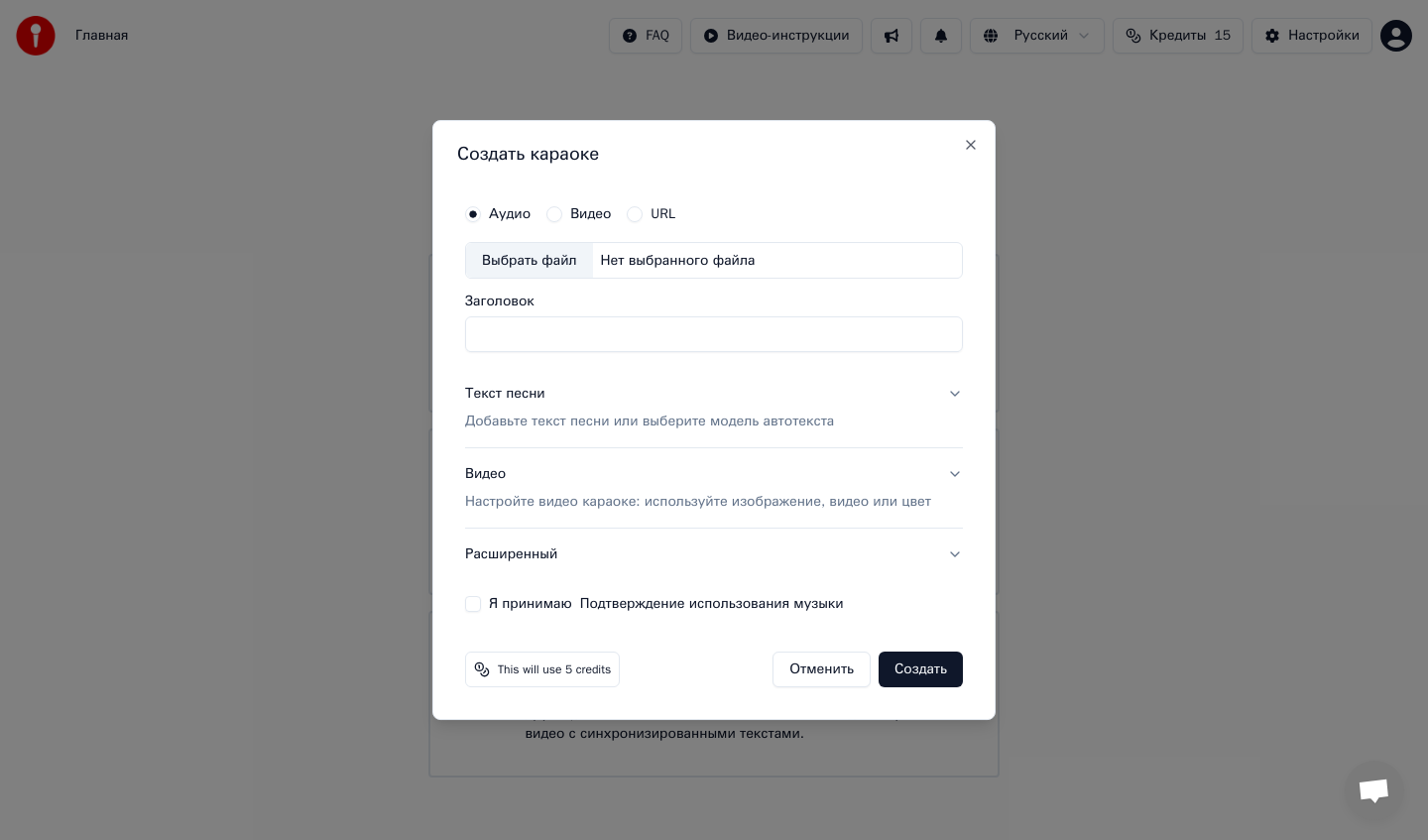 click on "Выбрать файл" at bounding box center (530, 261) 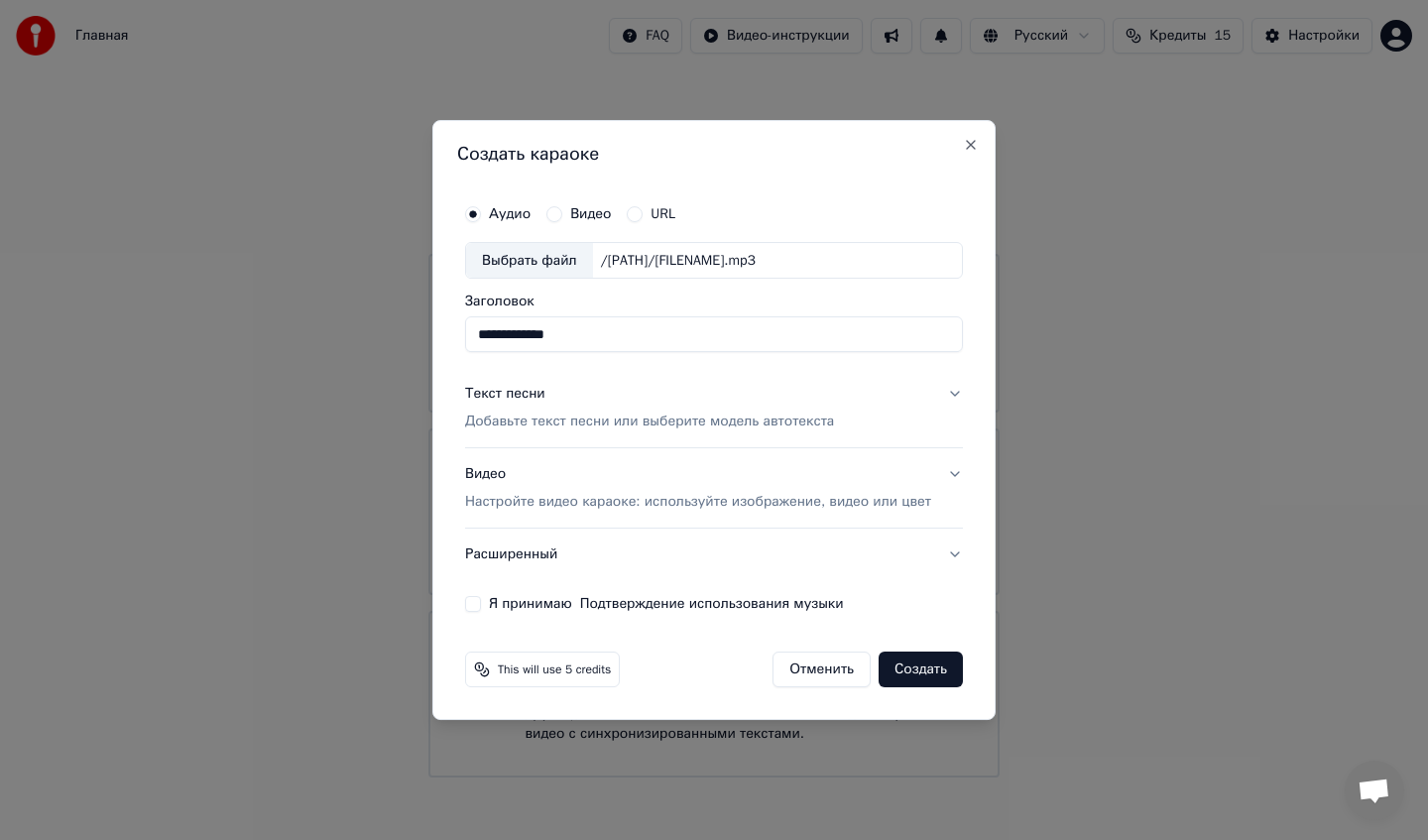 click on "Добавьте текст песни или выберите модель автотекста" at bounding box center (650, 422) 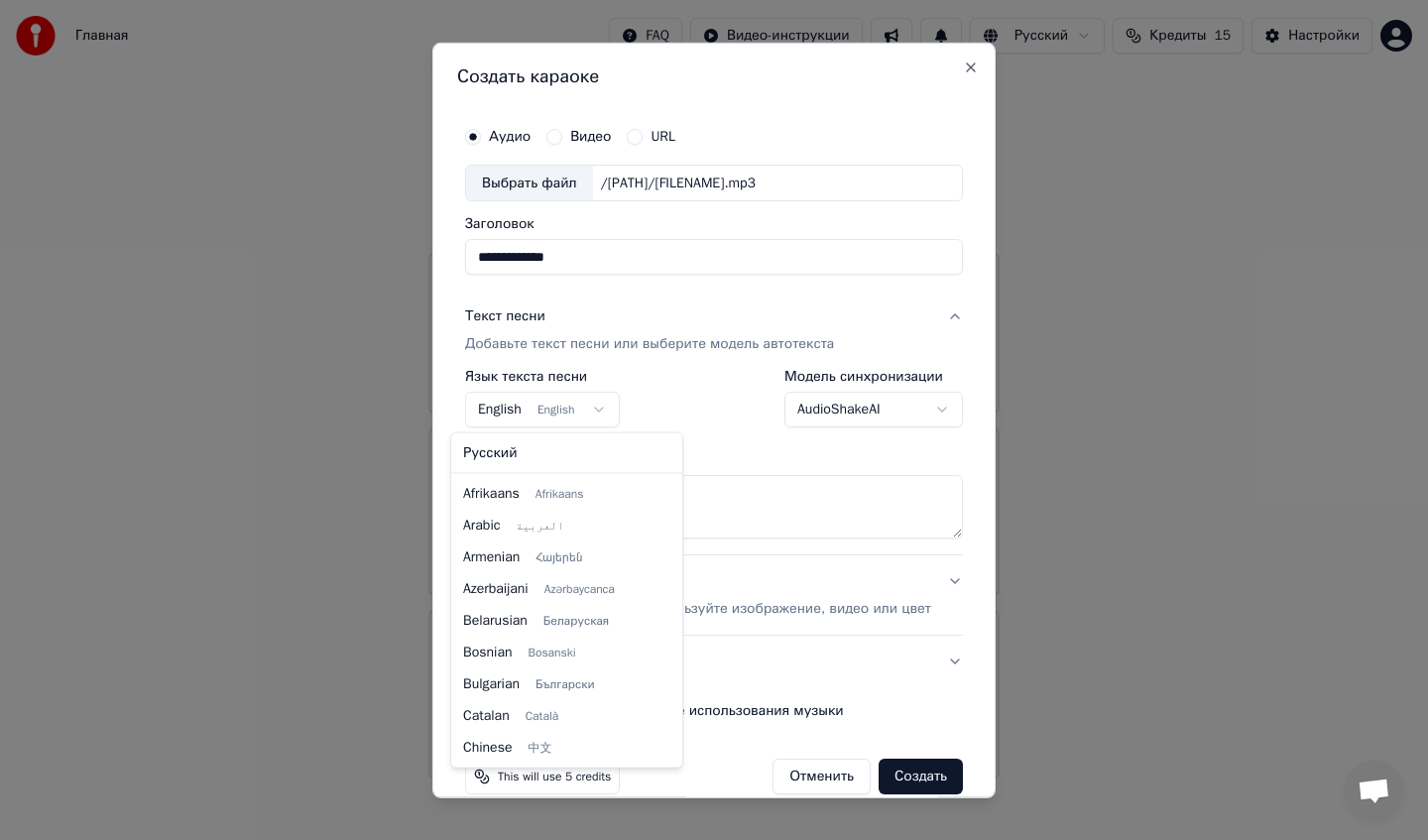 click on "**********" at bounding box center [714, 389] 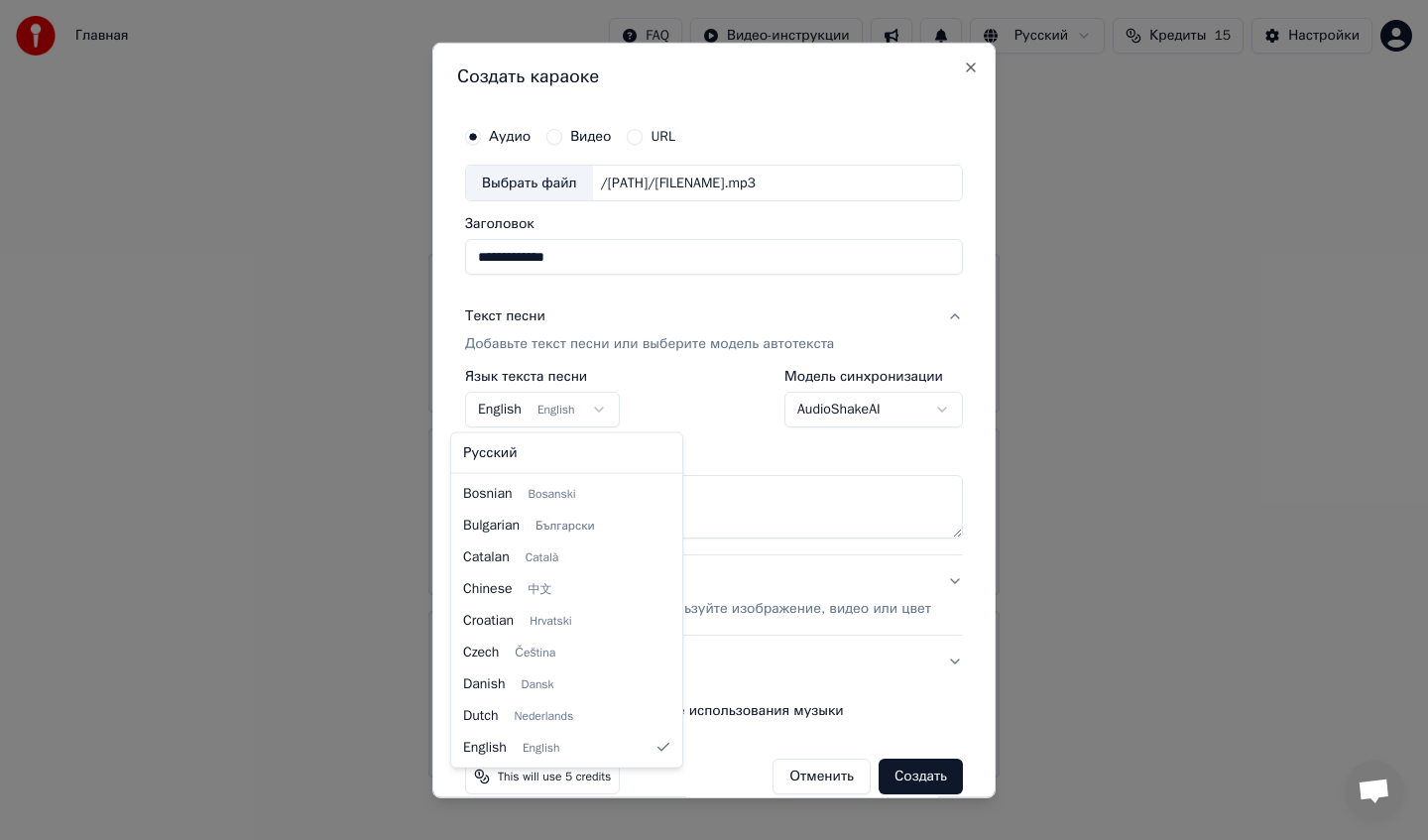 select on "**" 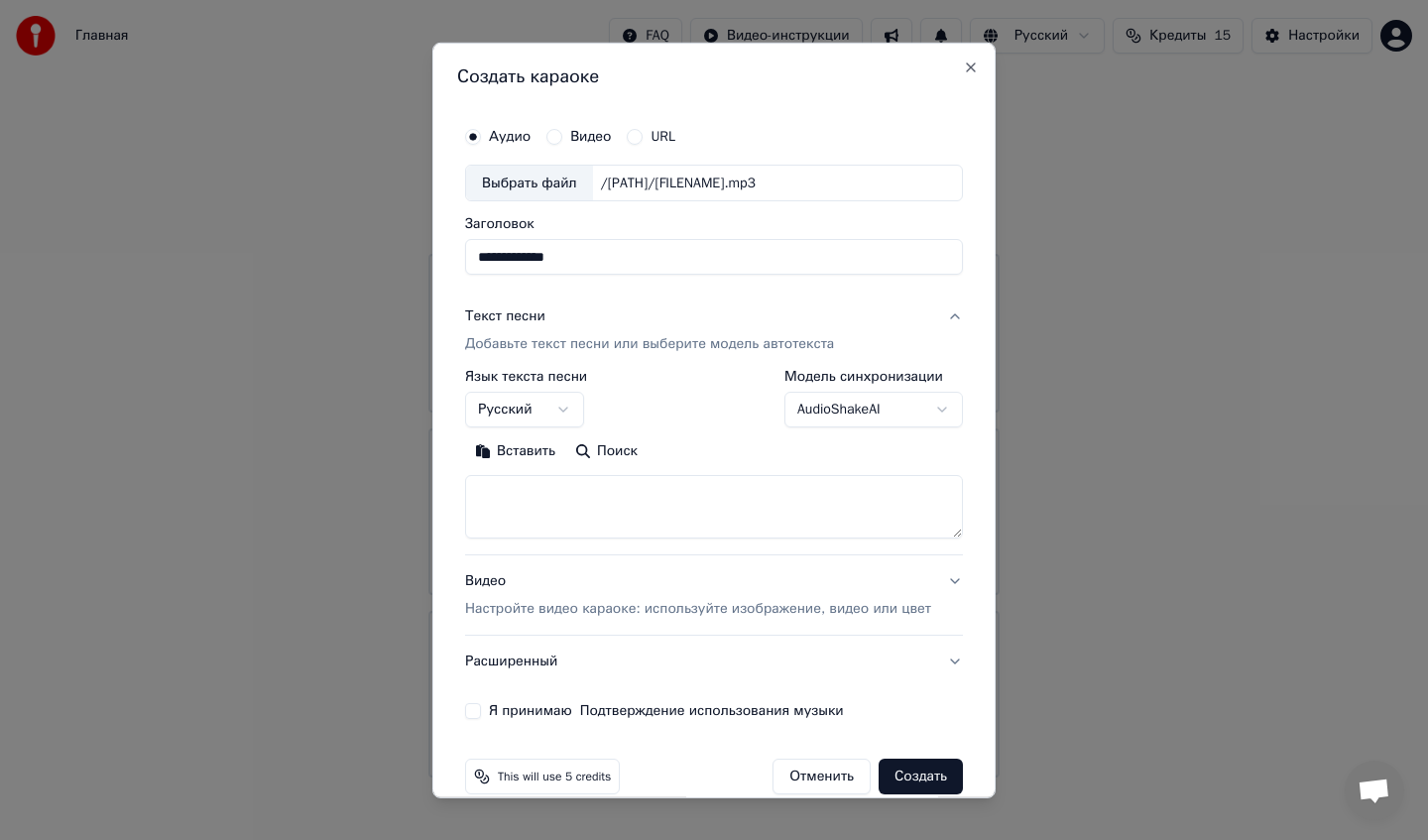 click at bounding box center (714, 507) 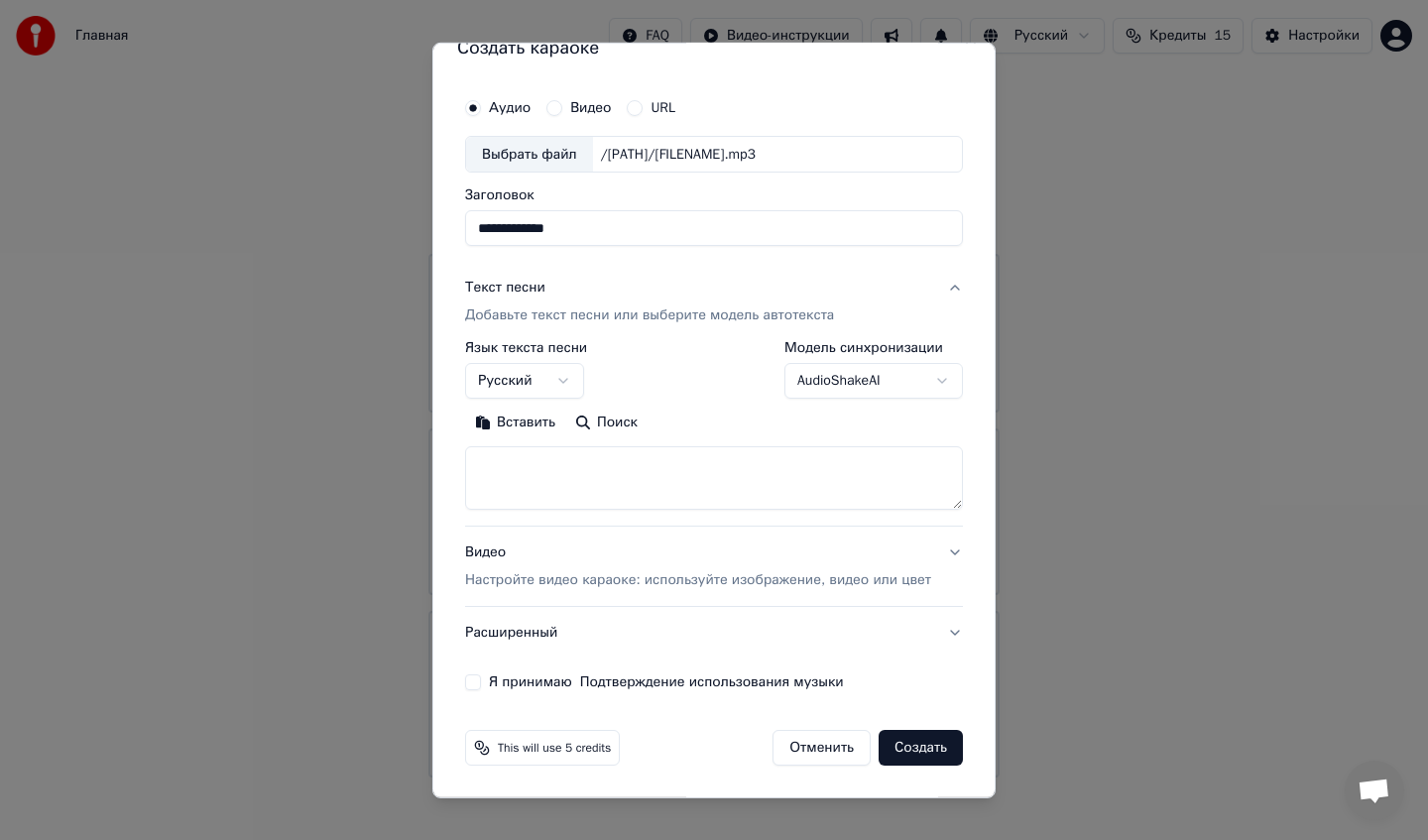 paste on "**********" 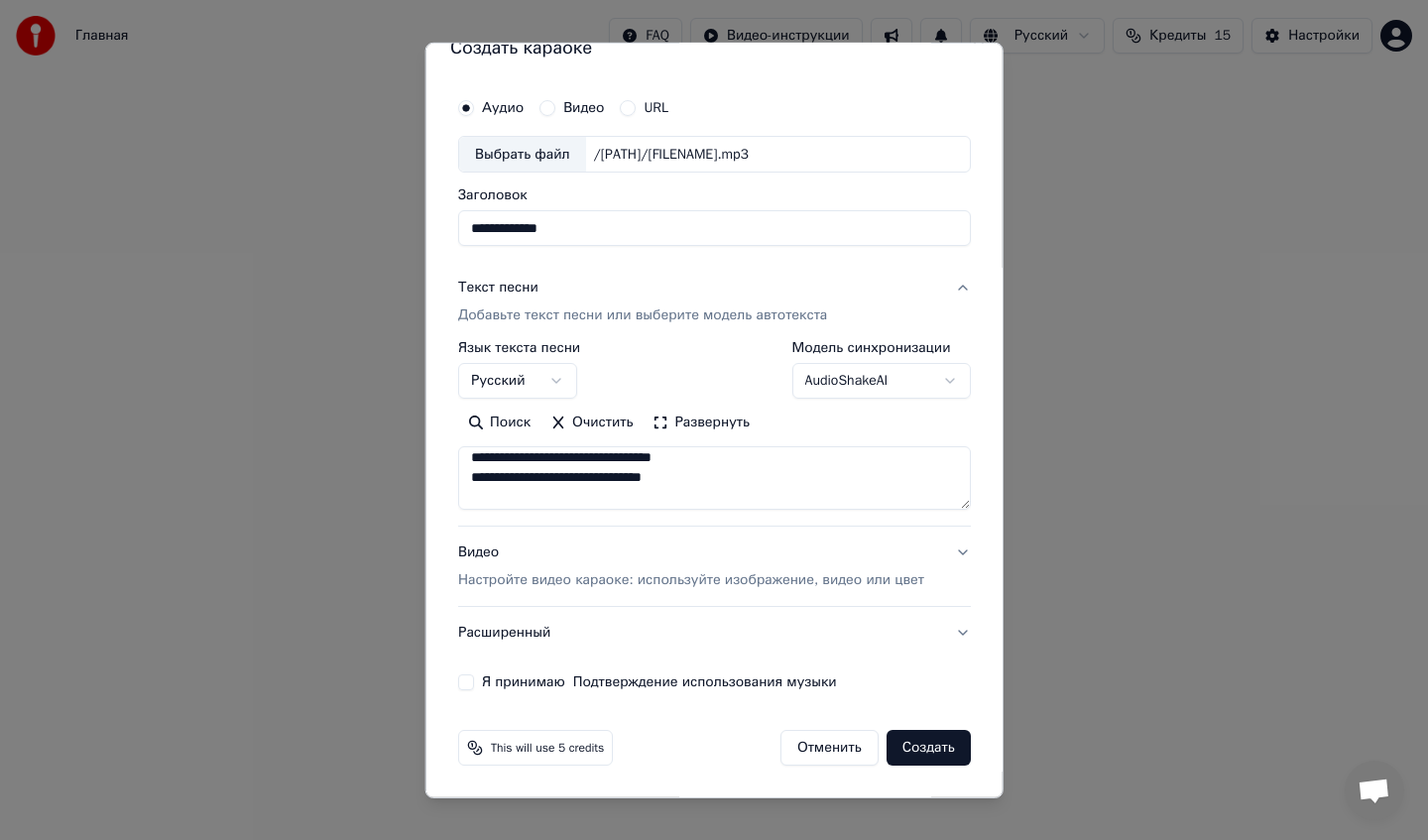 scroll, scrollTop: 568, scrollLeft: 0, axis: vertical 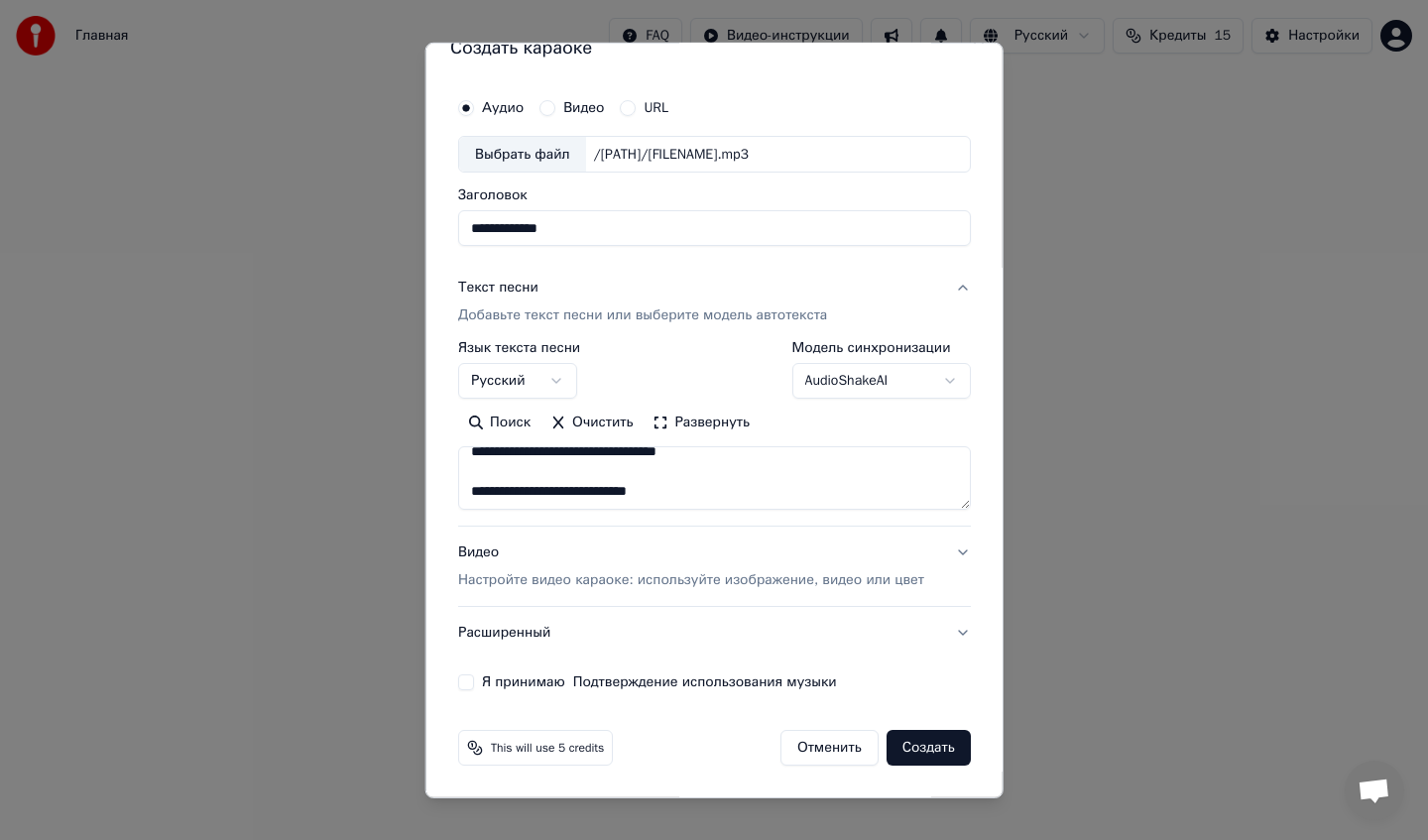type on "**********" 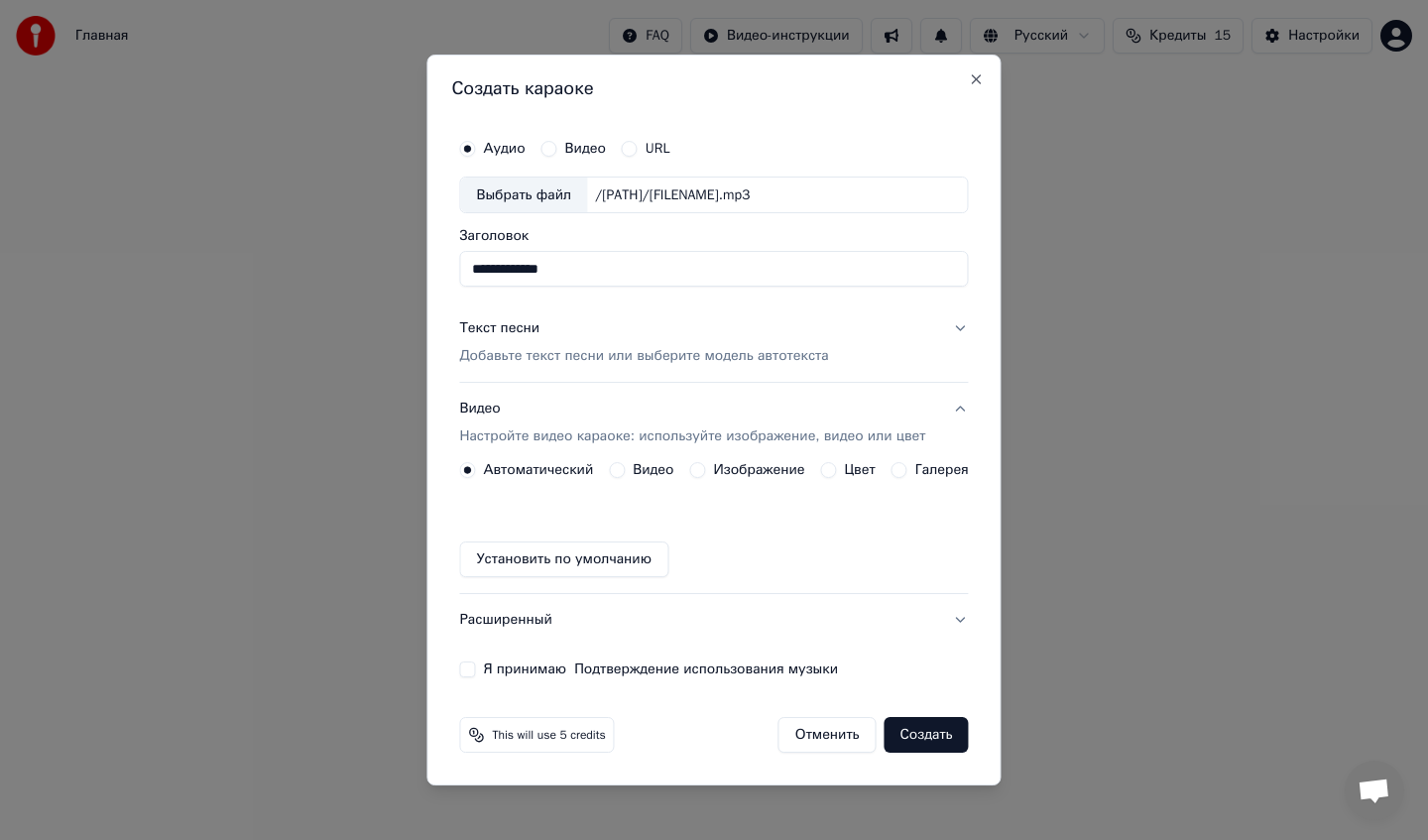 click on "Видео Настройте видео караоке: используйте изображение, видео или цвет" at bounding box center (713, 423) 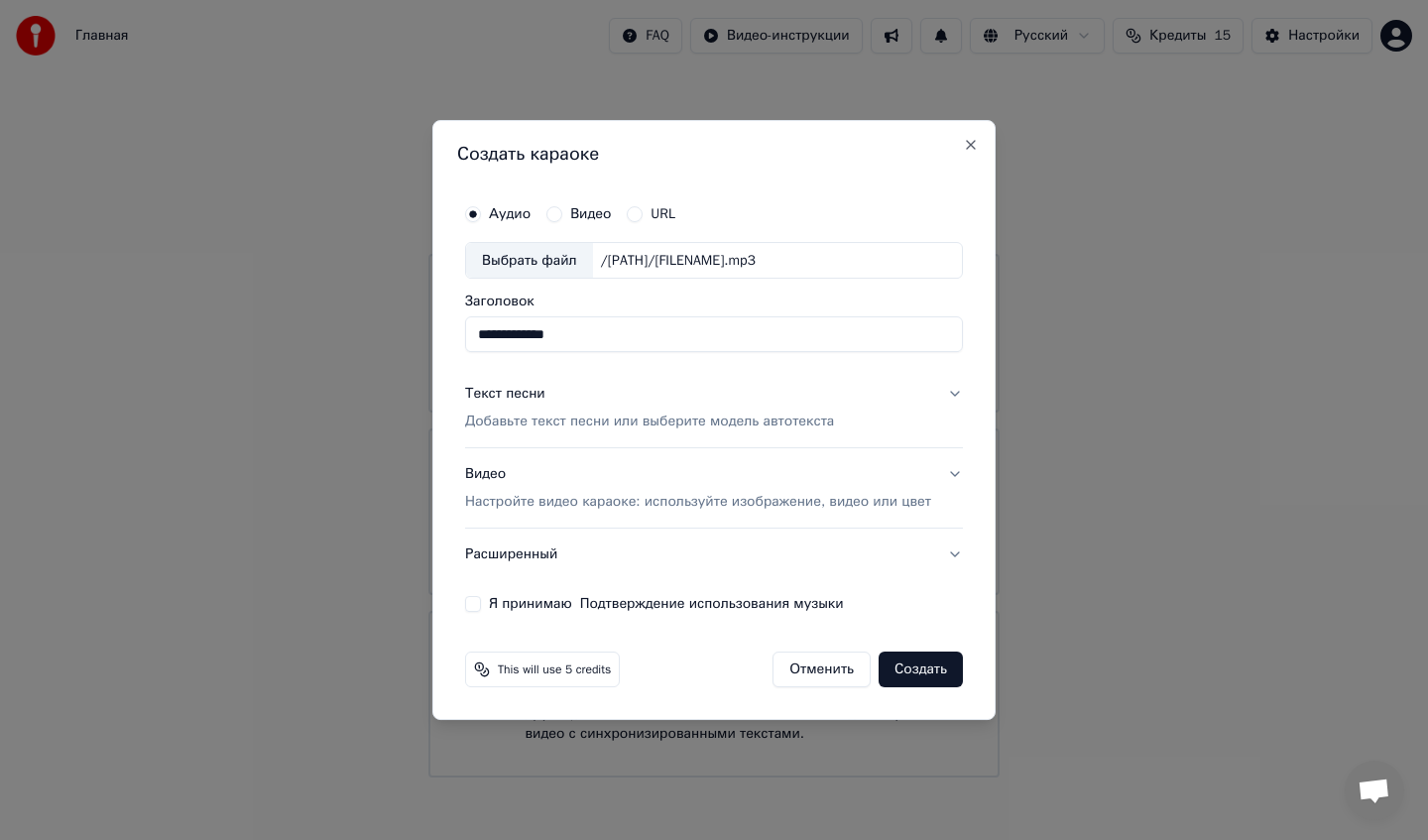 click on "Настройте видео караоке: используйте изображение, видео или цвет" at bounding box center [698, 502] 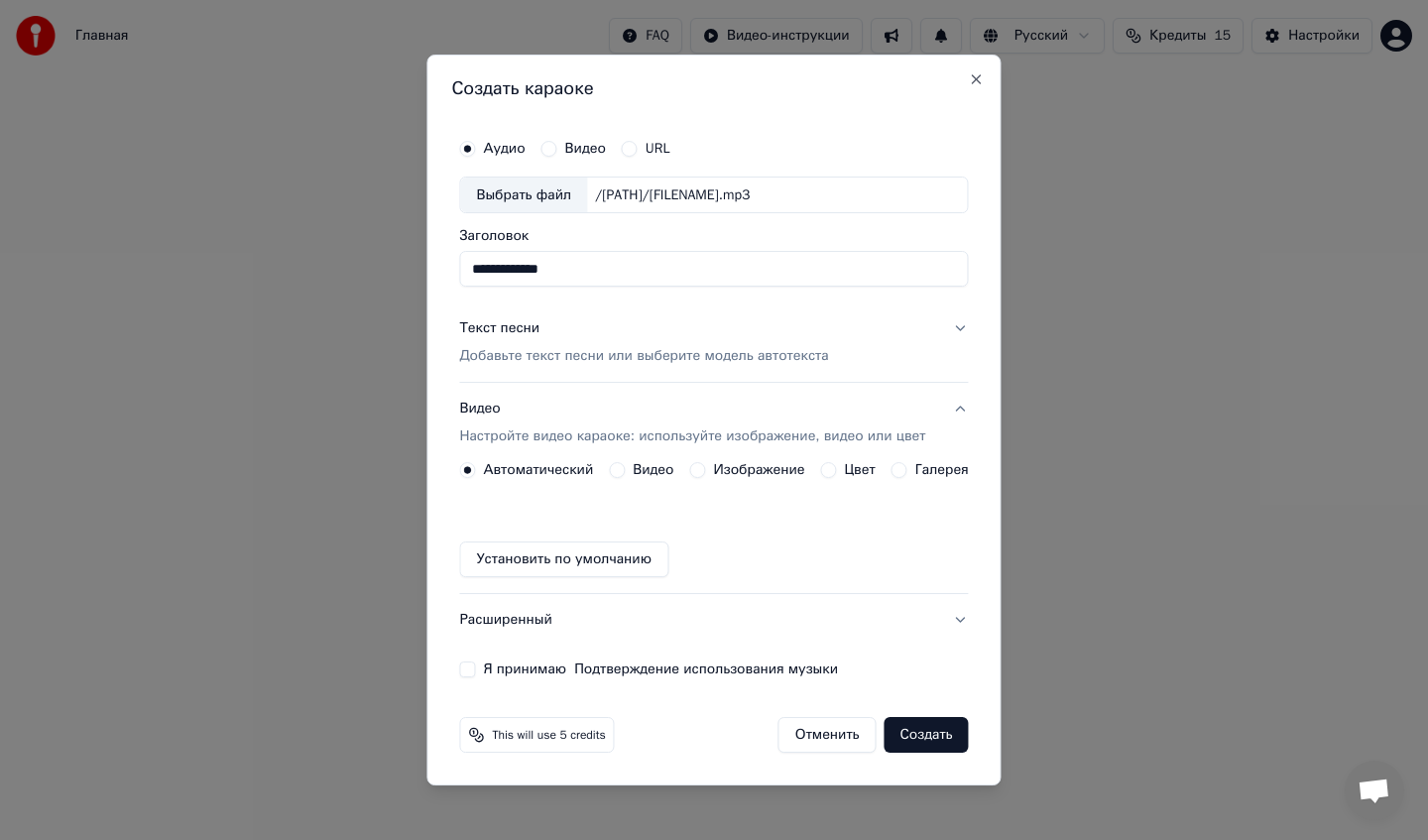 click on "Изображение" at bounding box center [759, 470] 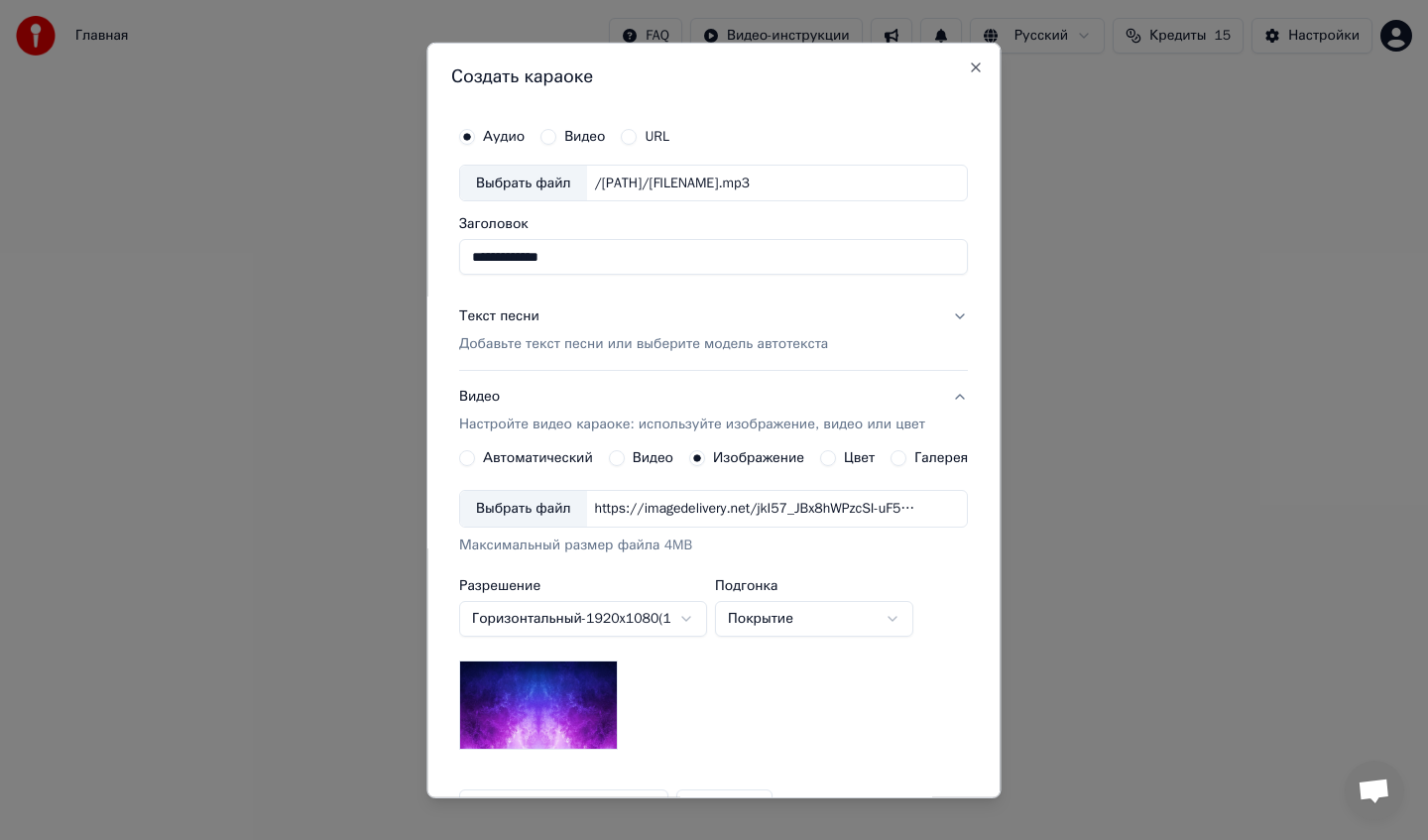 click on "Выбрать файл" at bounding box center (524, 509) 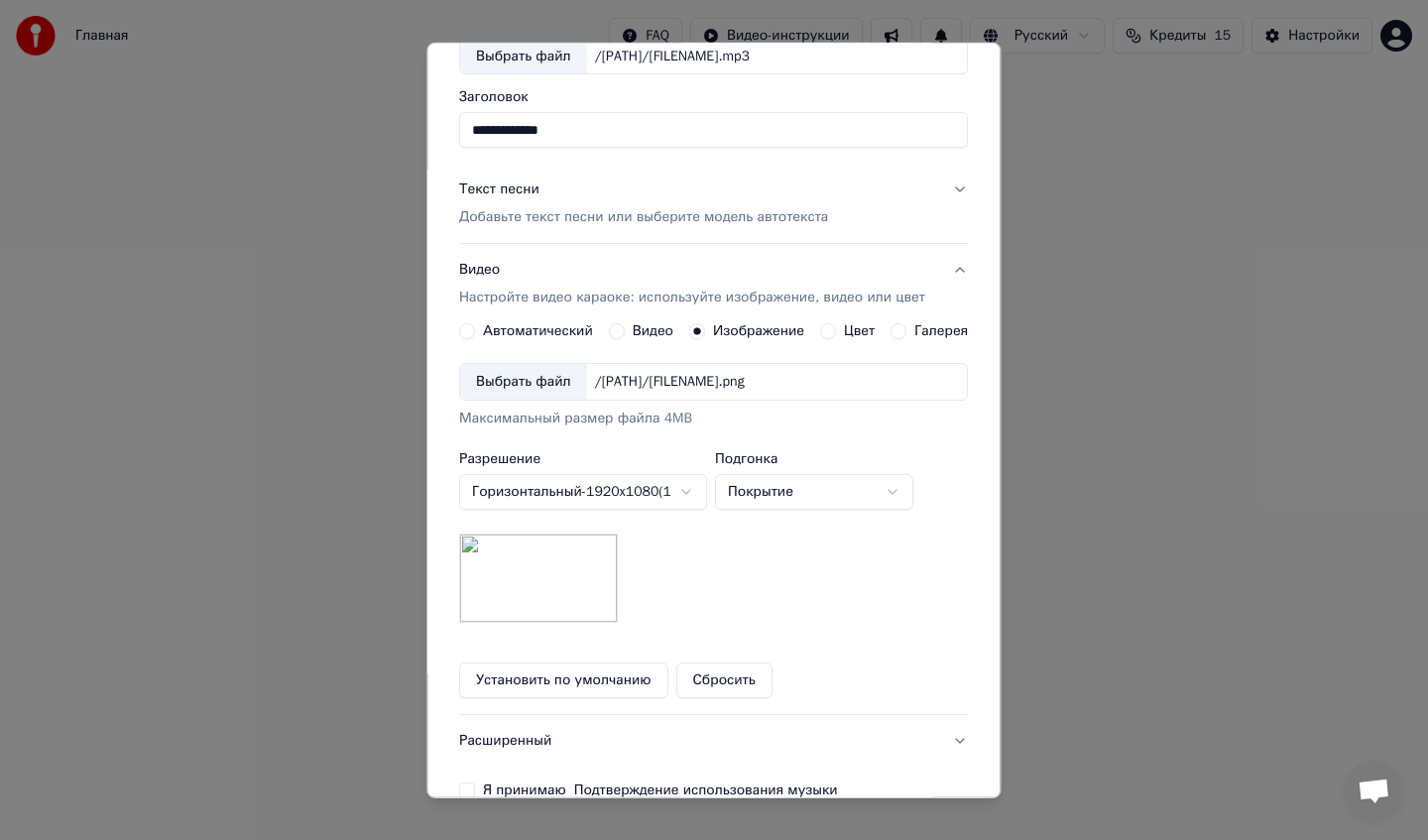 scroll, scrollTop: 235, scrollLeft: 0, axis: vertical 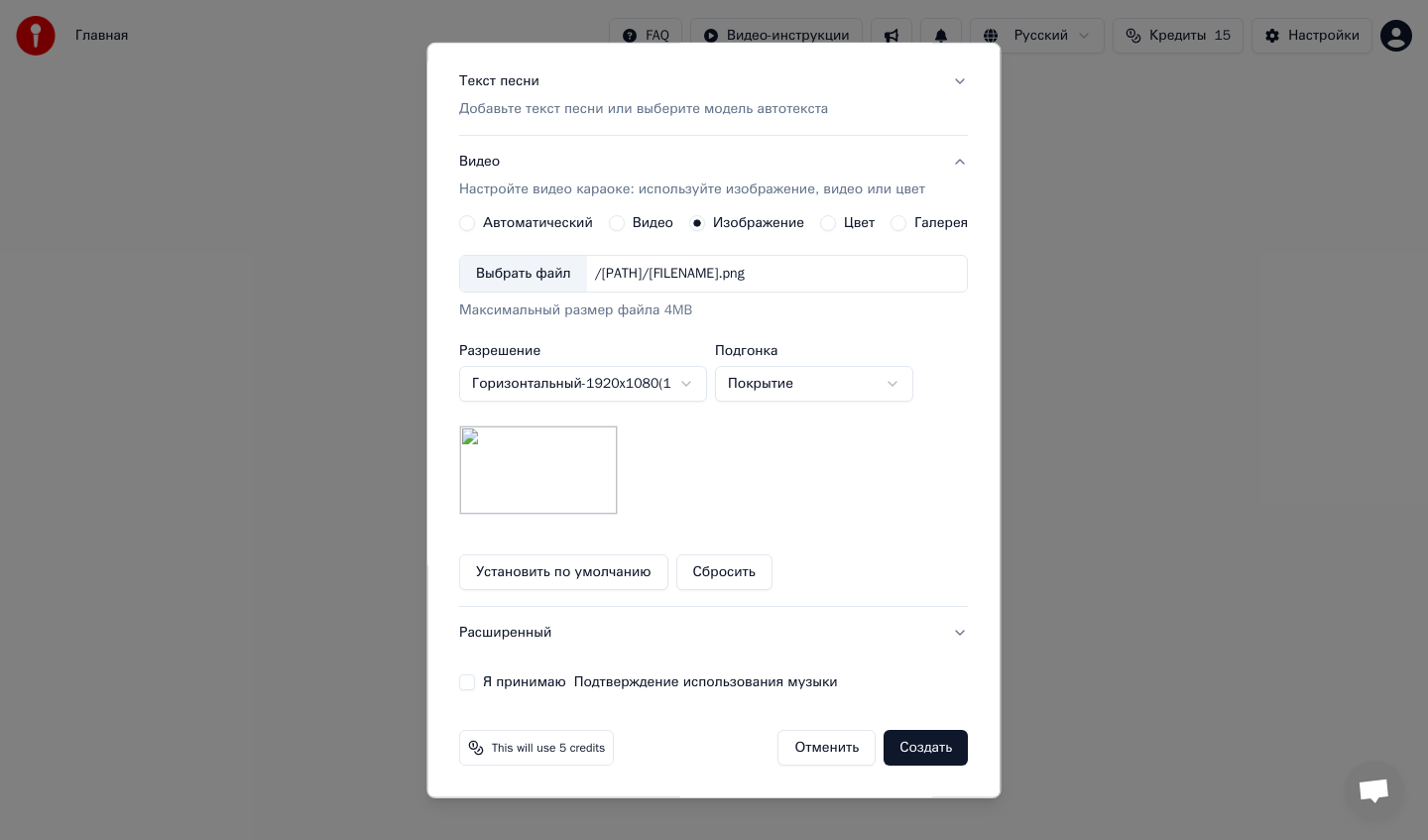 click on "Я принимаю   Подтверждение использования музыки" at bounding box center [467, 682] 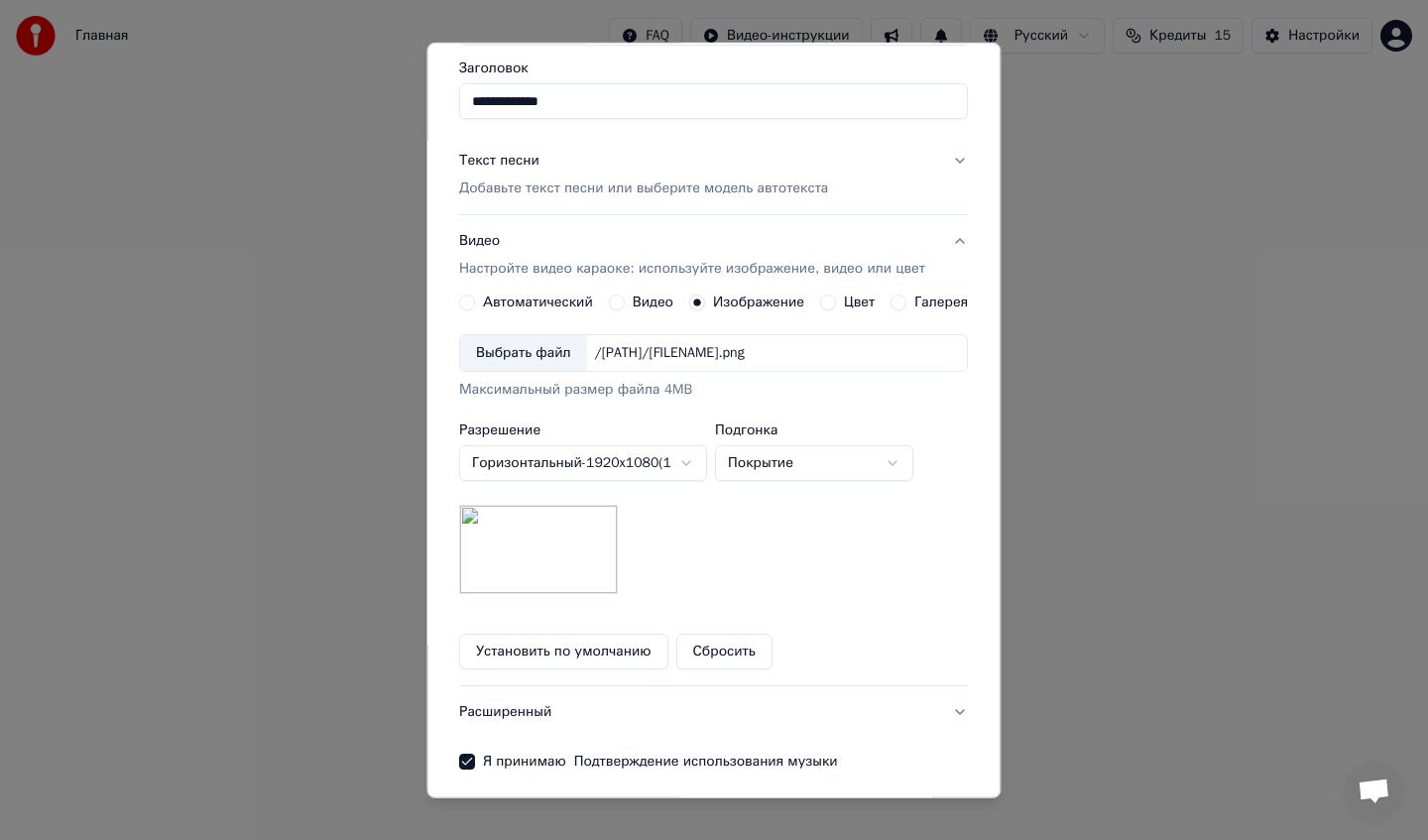 scroll, scrollTop: 161, scrollLeft: 0, axis: vertical 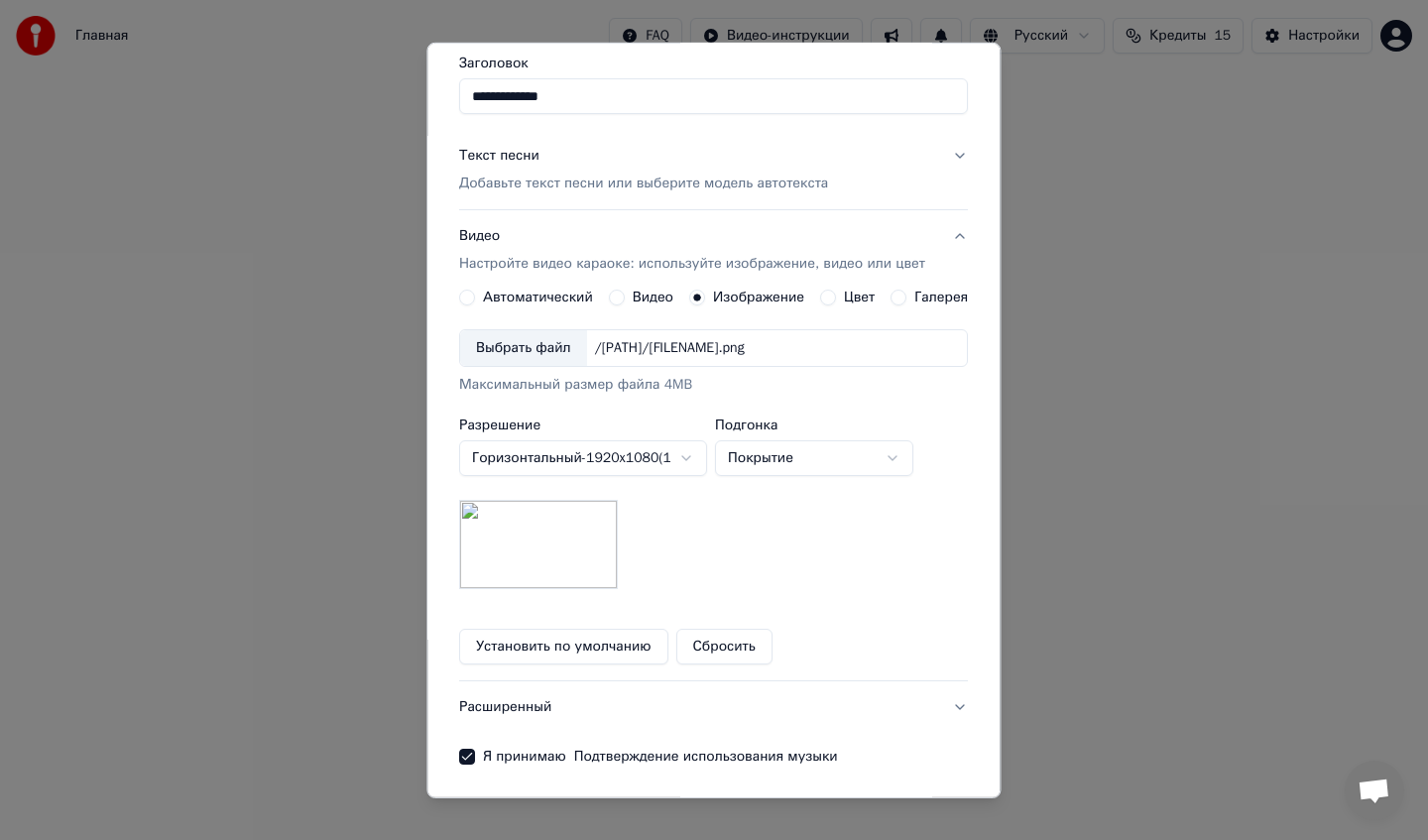 click on "**********" at bounding box center [713, 360] 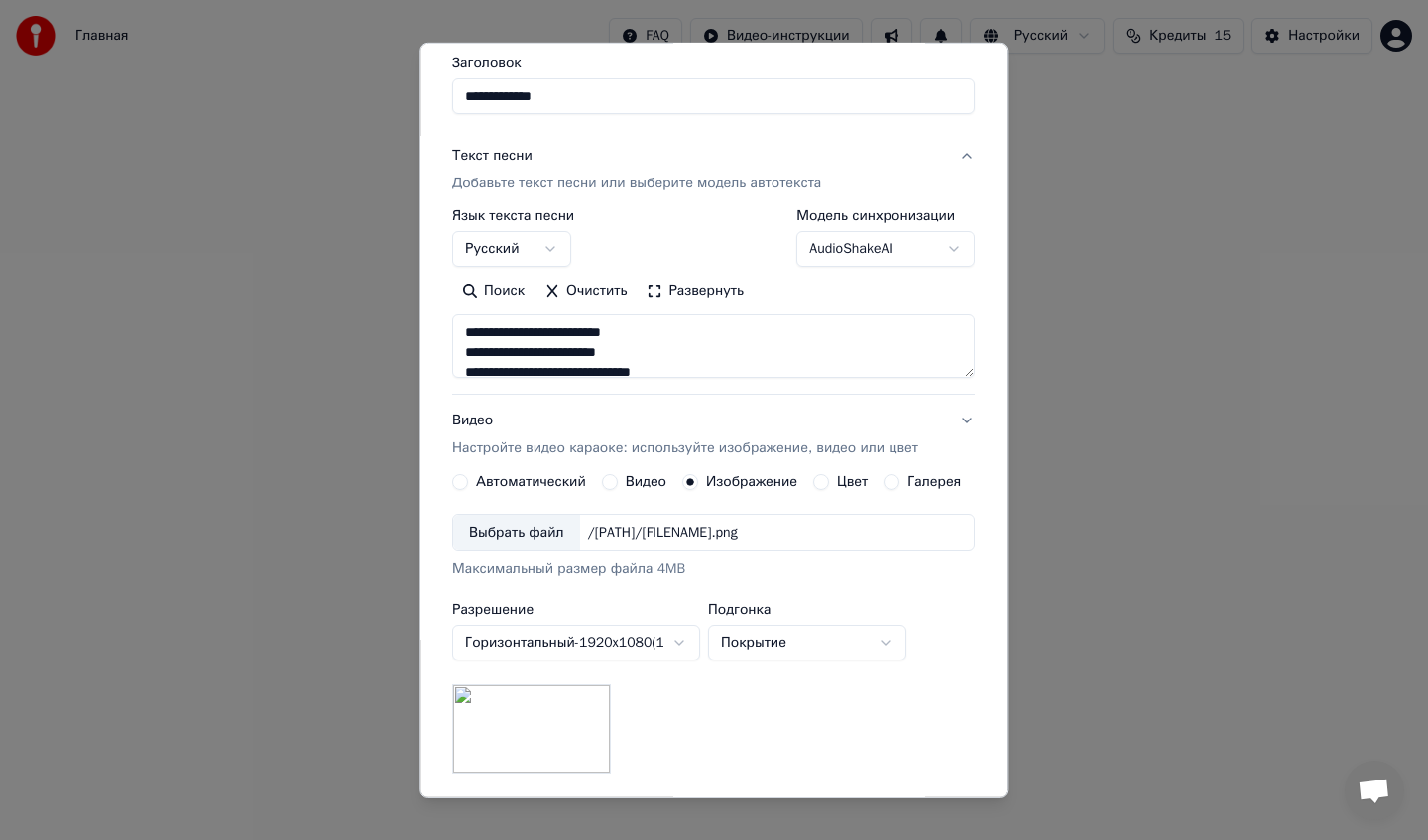 scroll, scrollTop: 29, scrollLeft: 0, axis: vertical 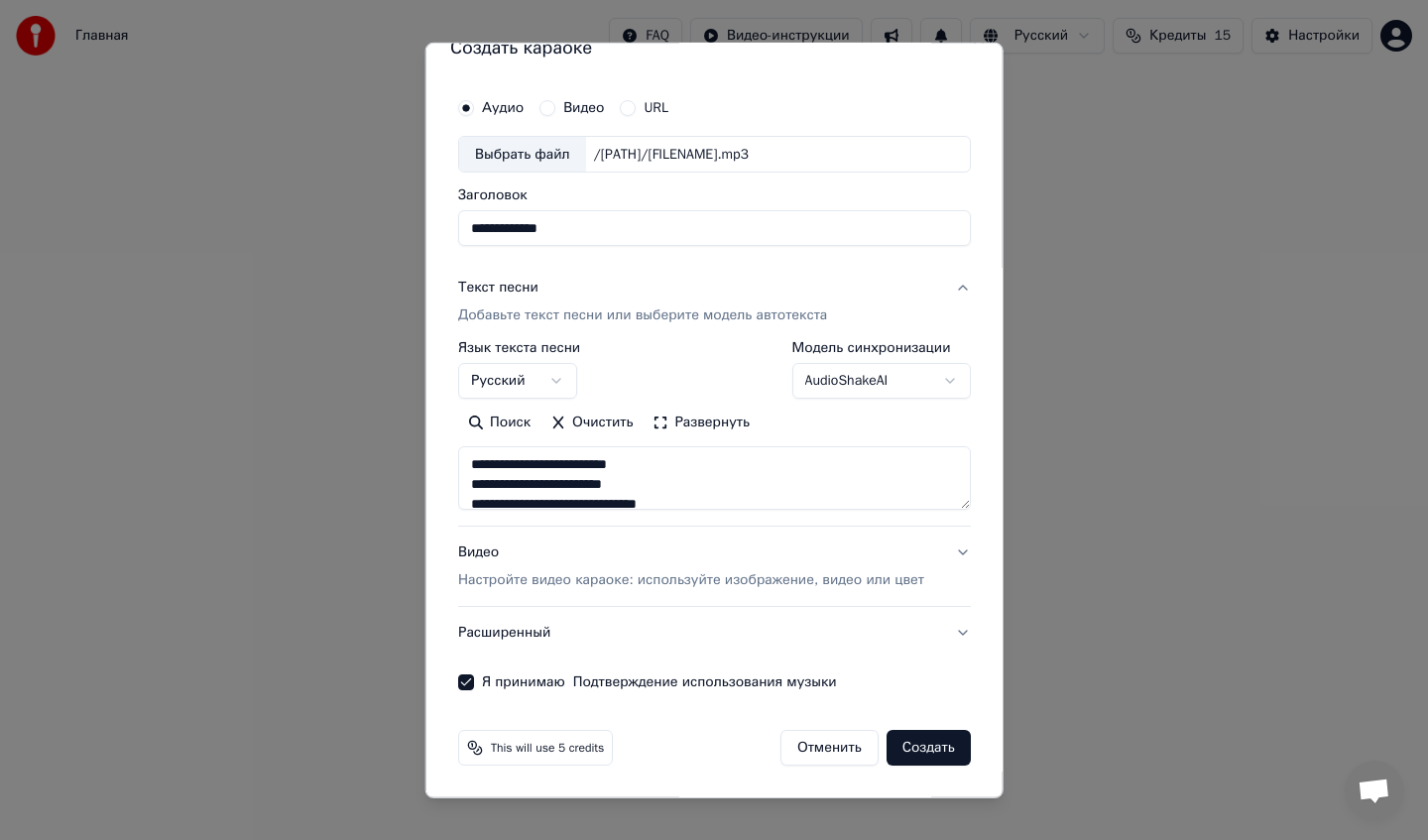 click on "Создать" at bounding box center (927, 748) 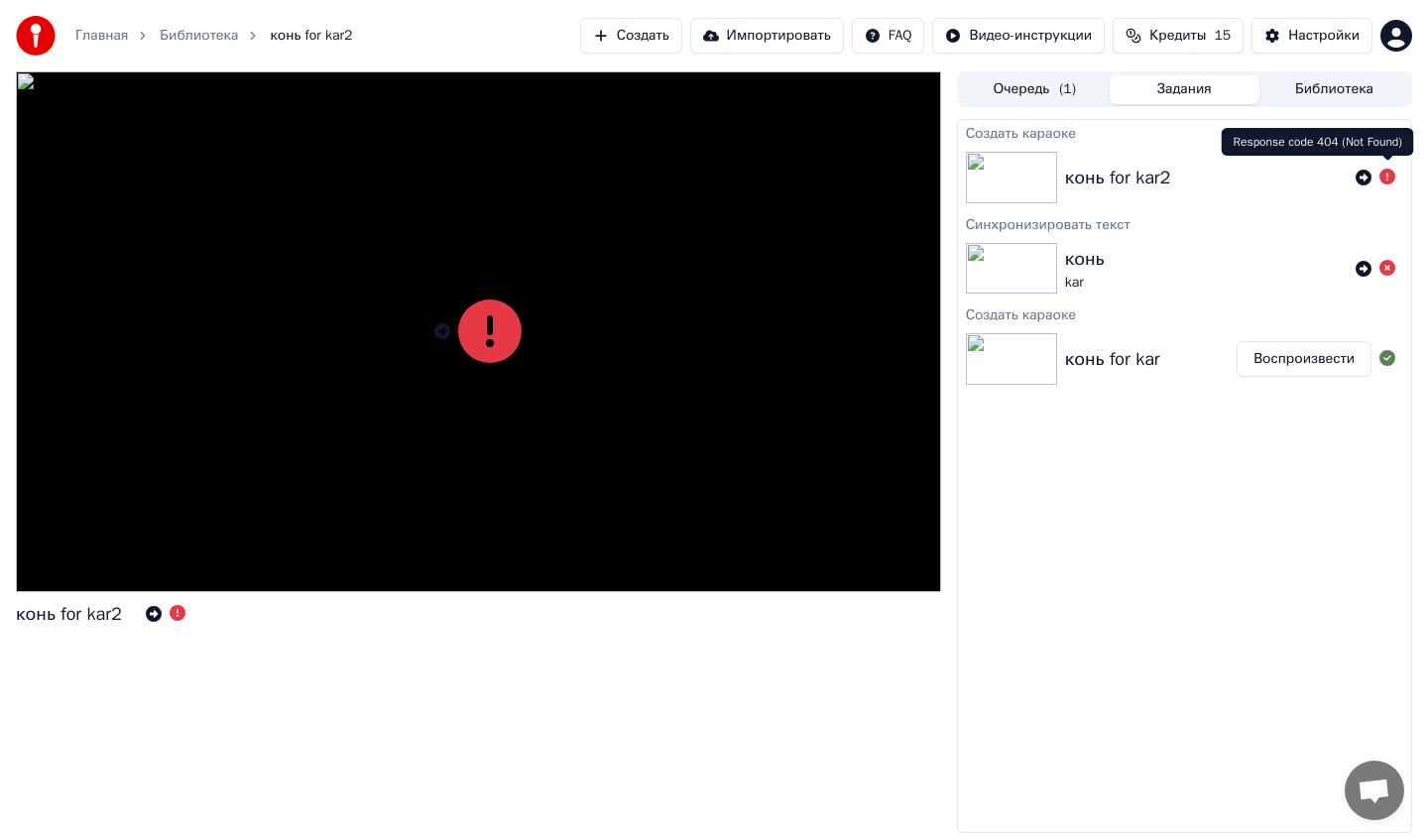 click 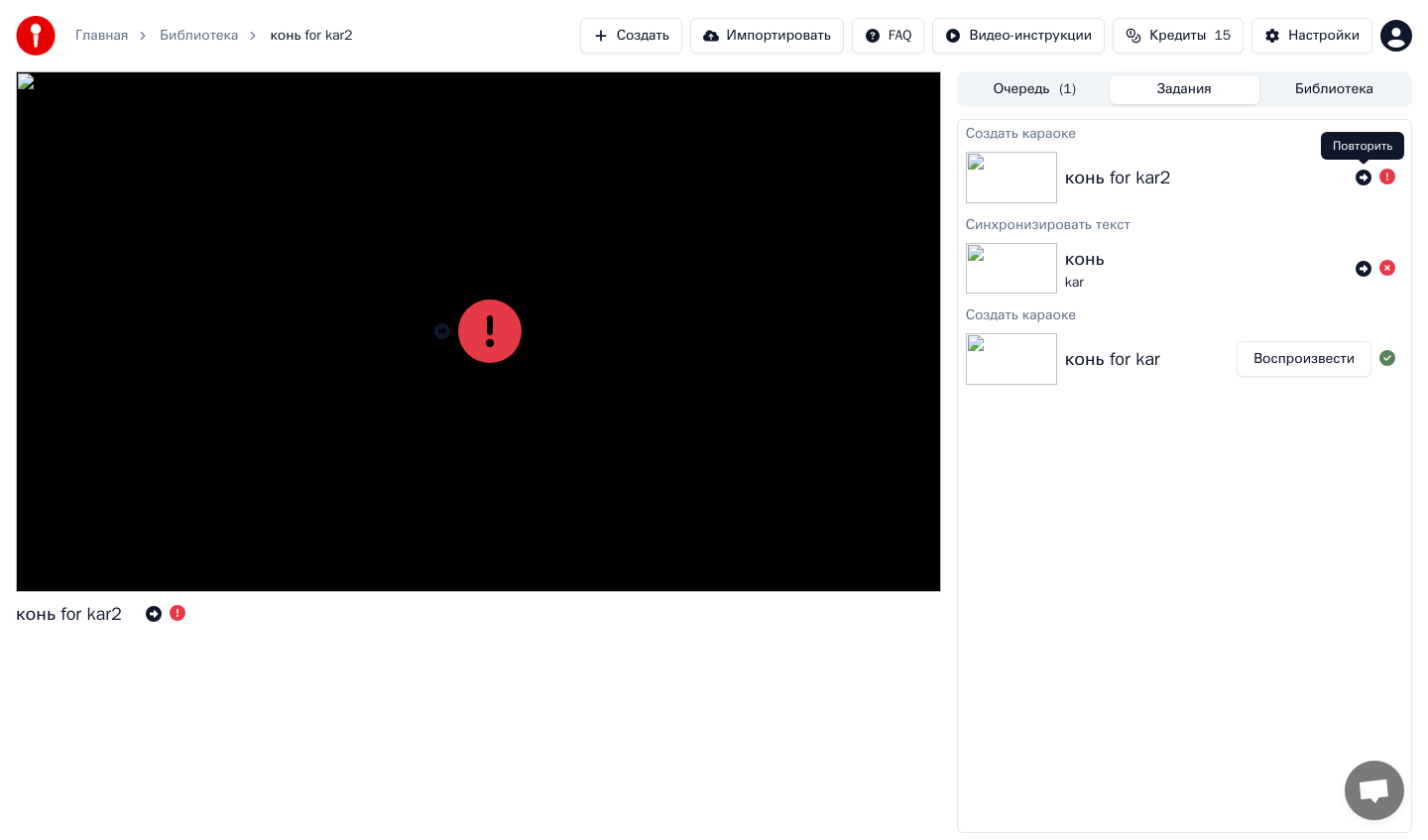 click 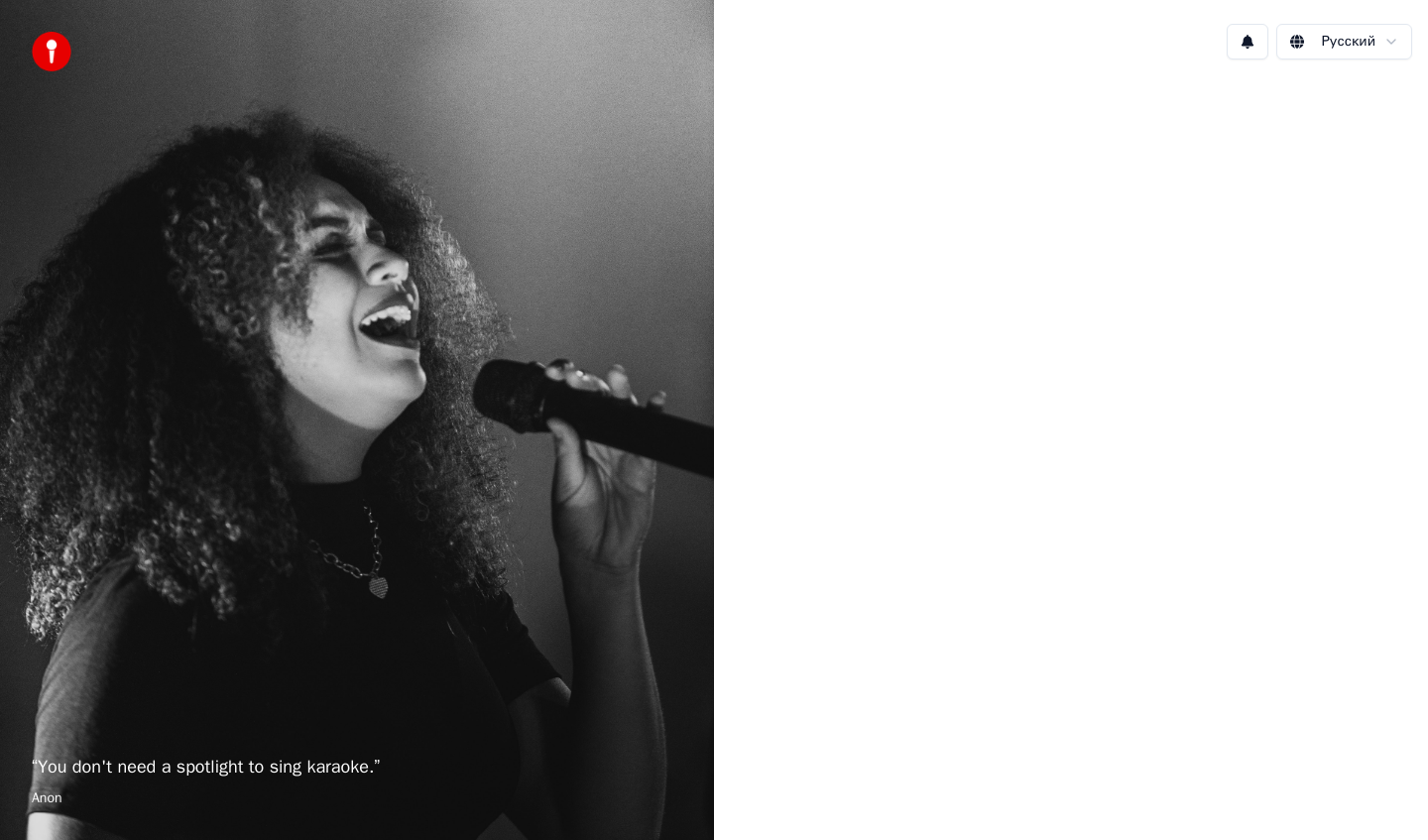 scroll, scrollTop: 0, scrollLeft: 0, axis: both 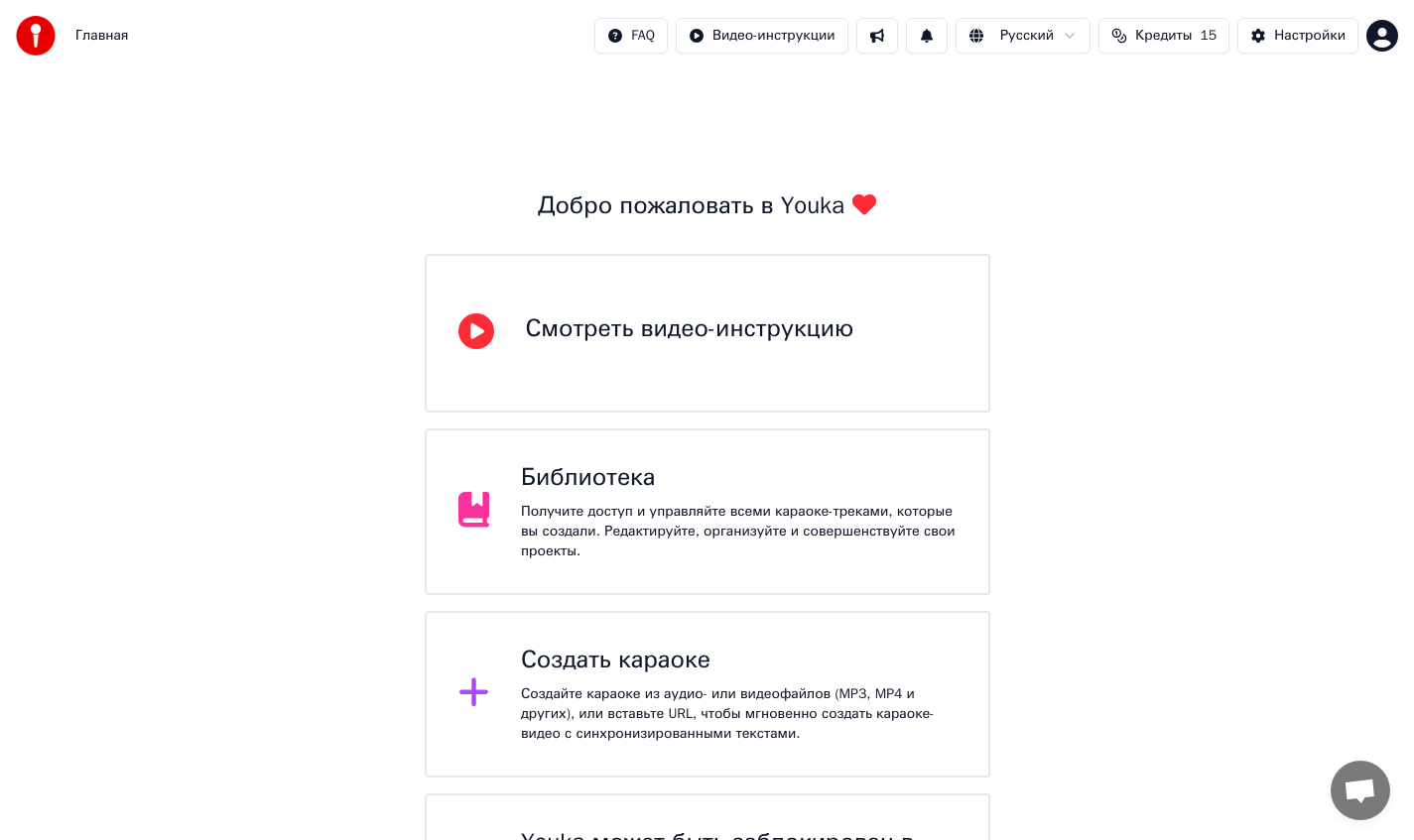 click on "Создать караоке" at bounding box center (738, 660) 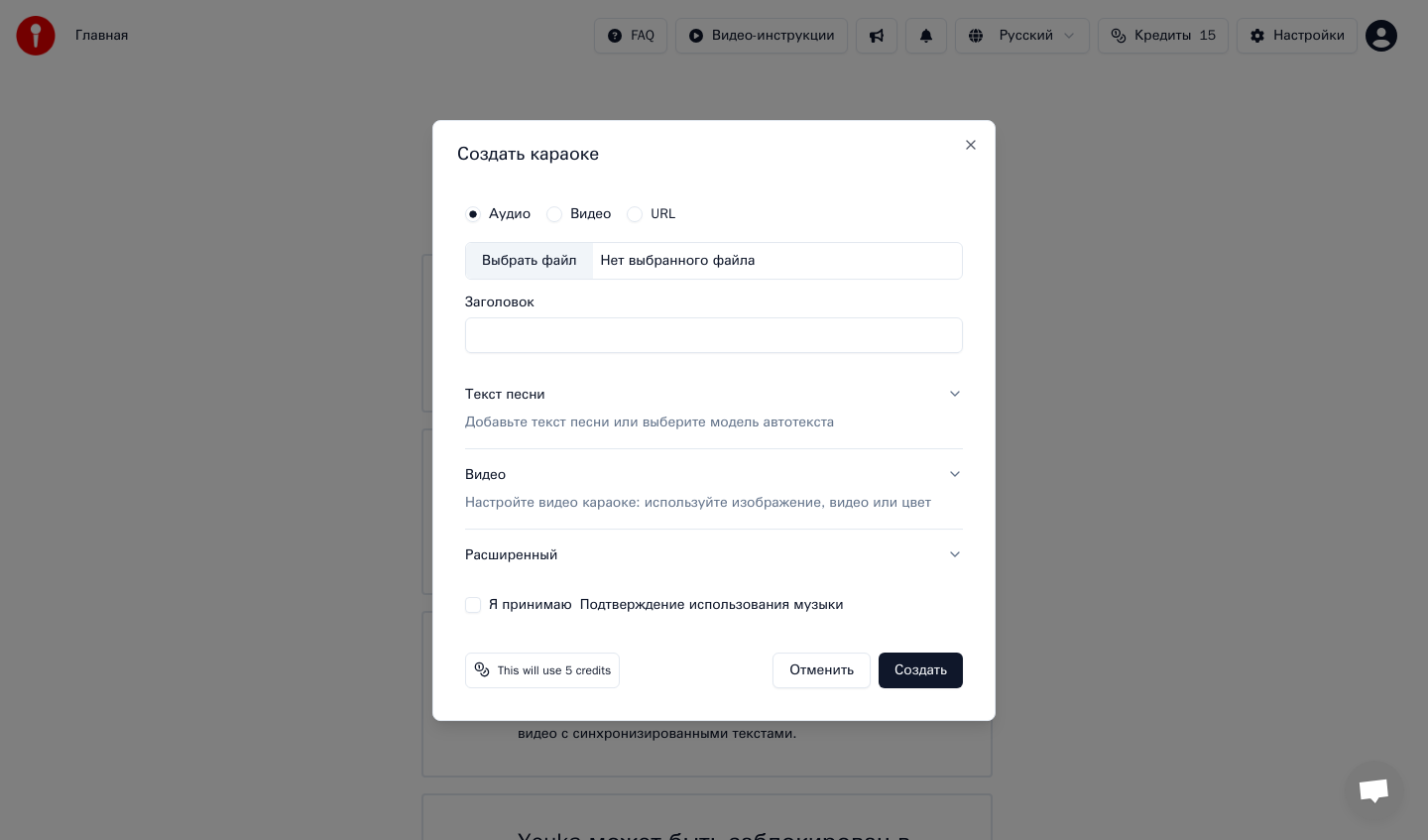 click on "Выбрать файл" at bounding box center [530, 261] 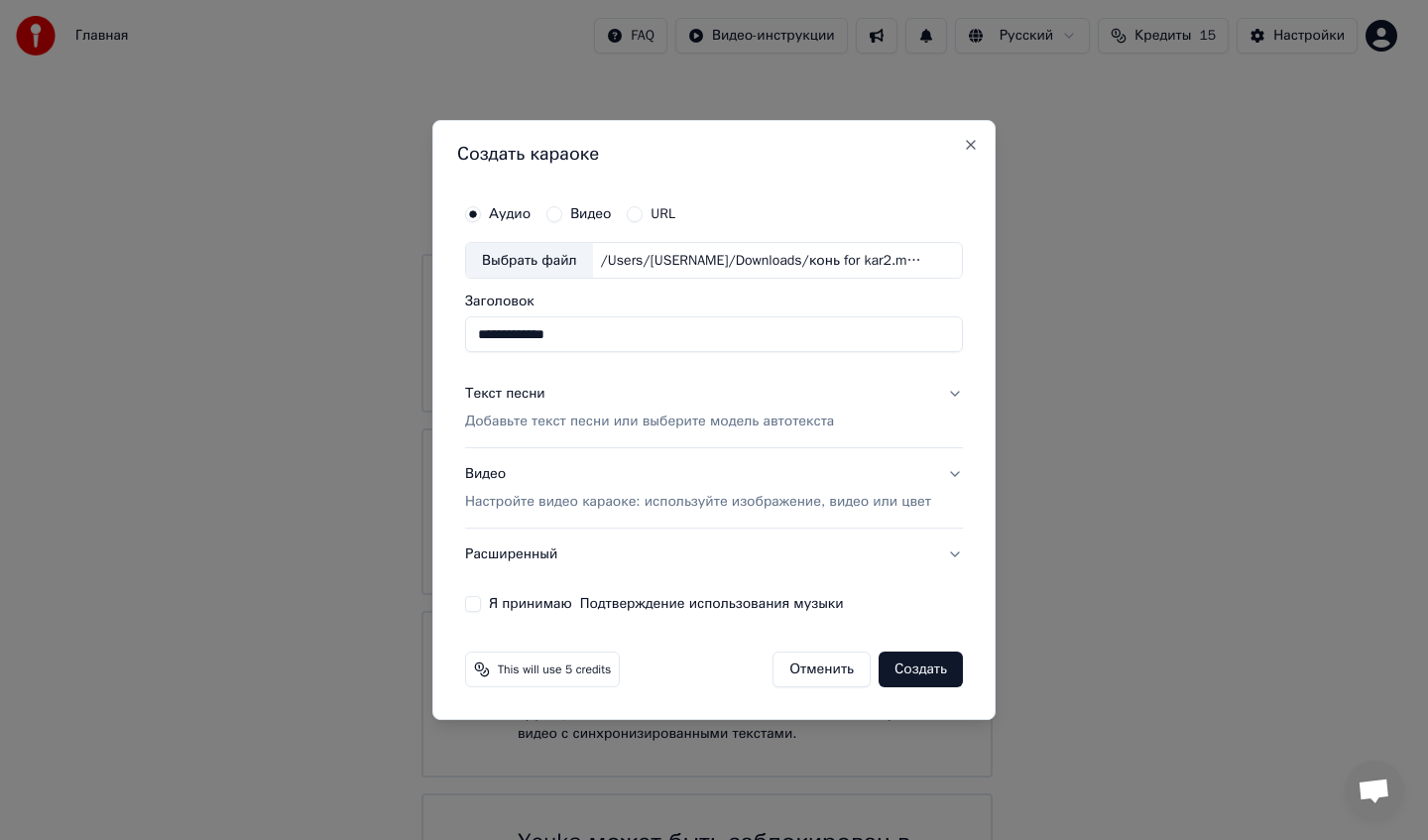 drag, startPoint x: 619, startPoint y: 349, endPoint x: 360, endPoint y: 349, distance: 259 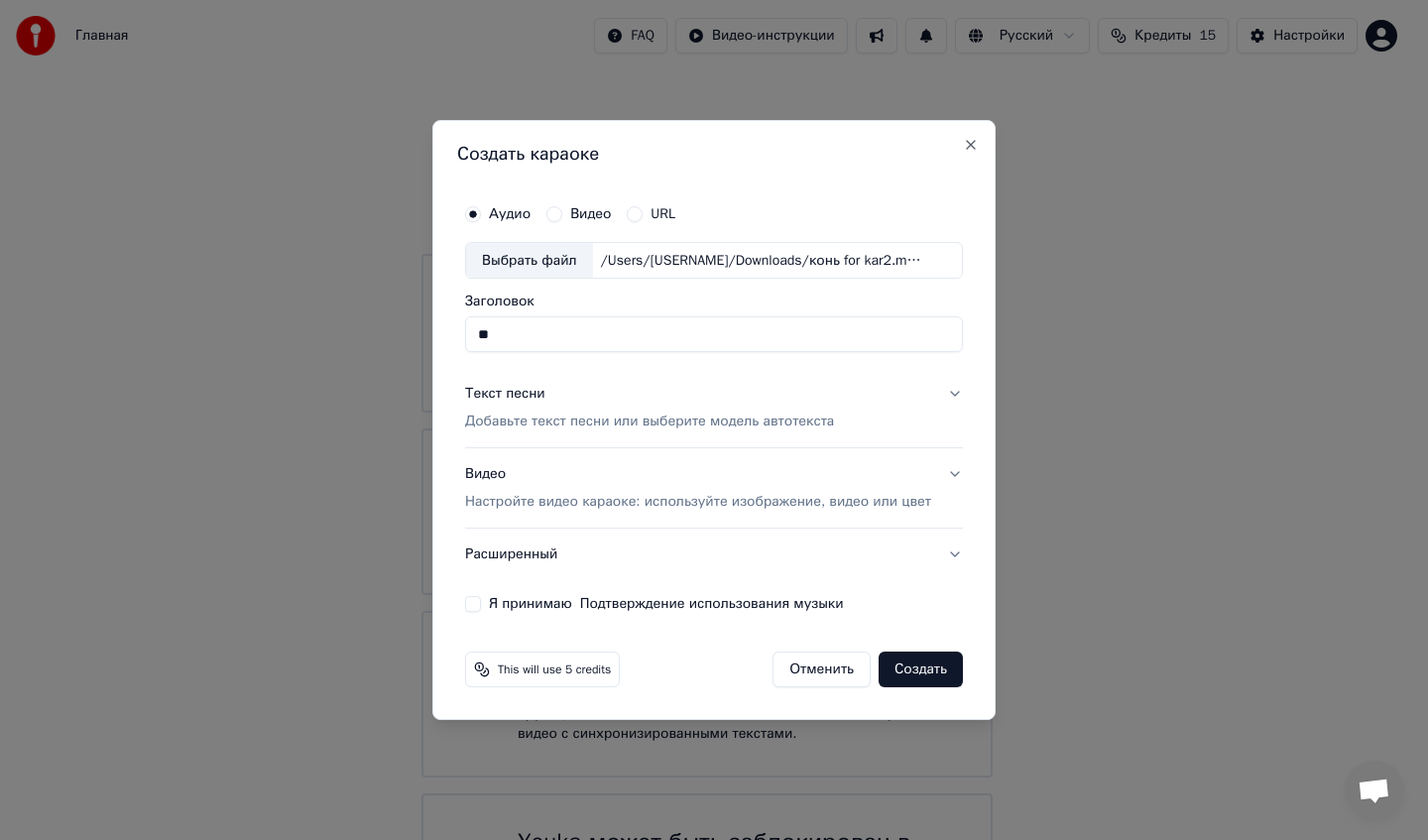 type on "*" 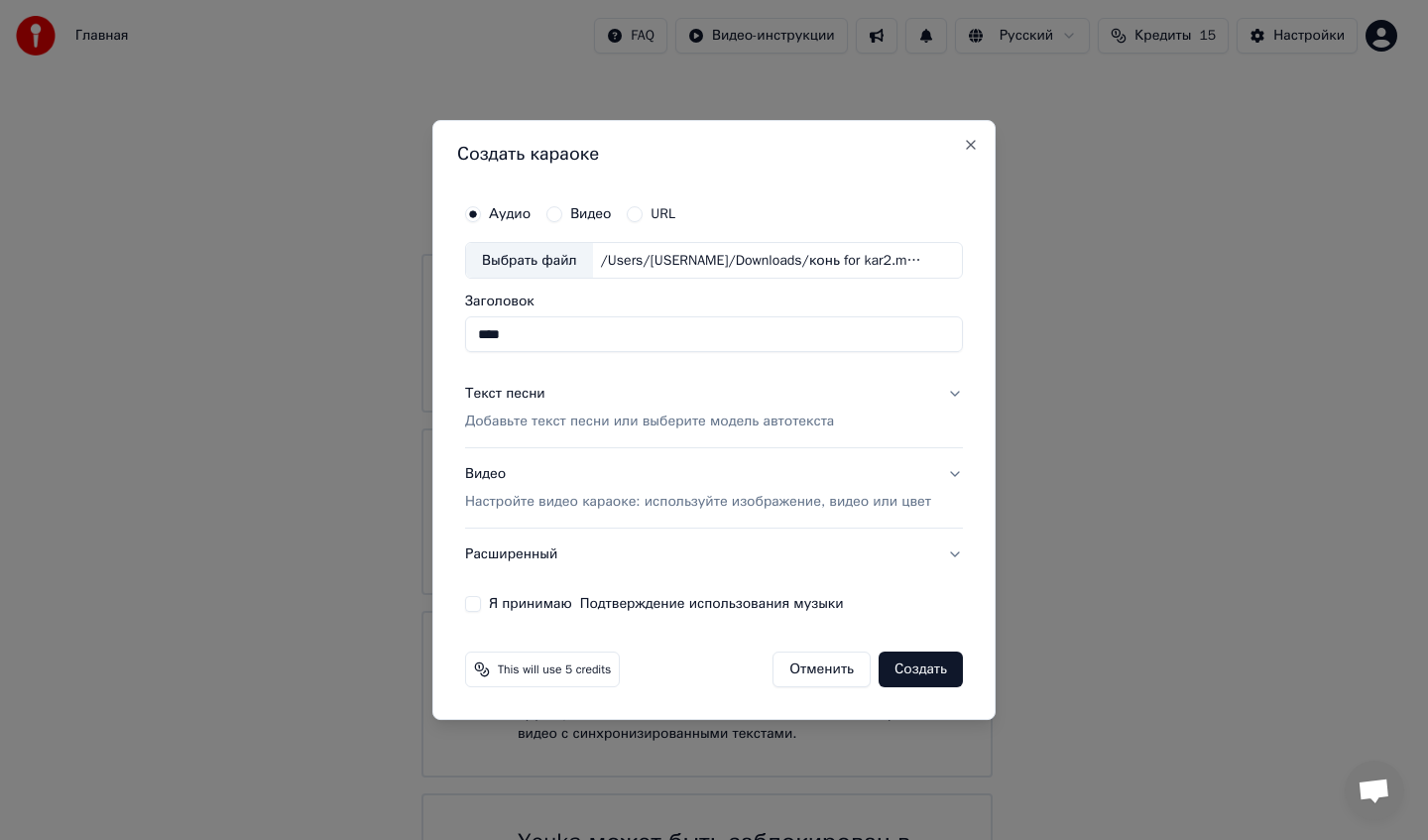 type on "****" 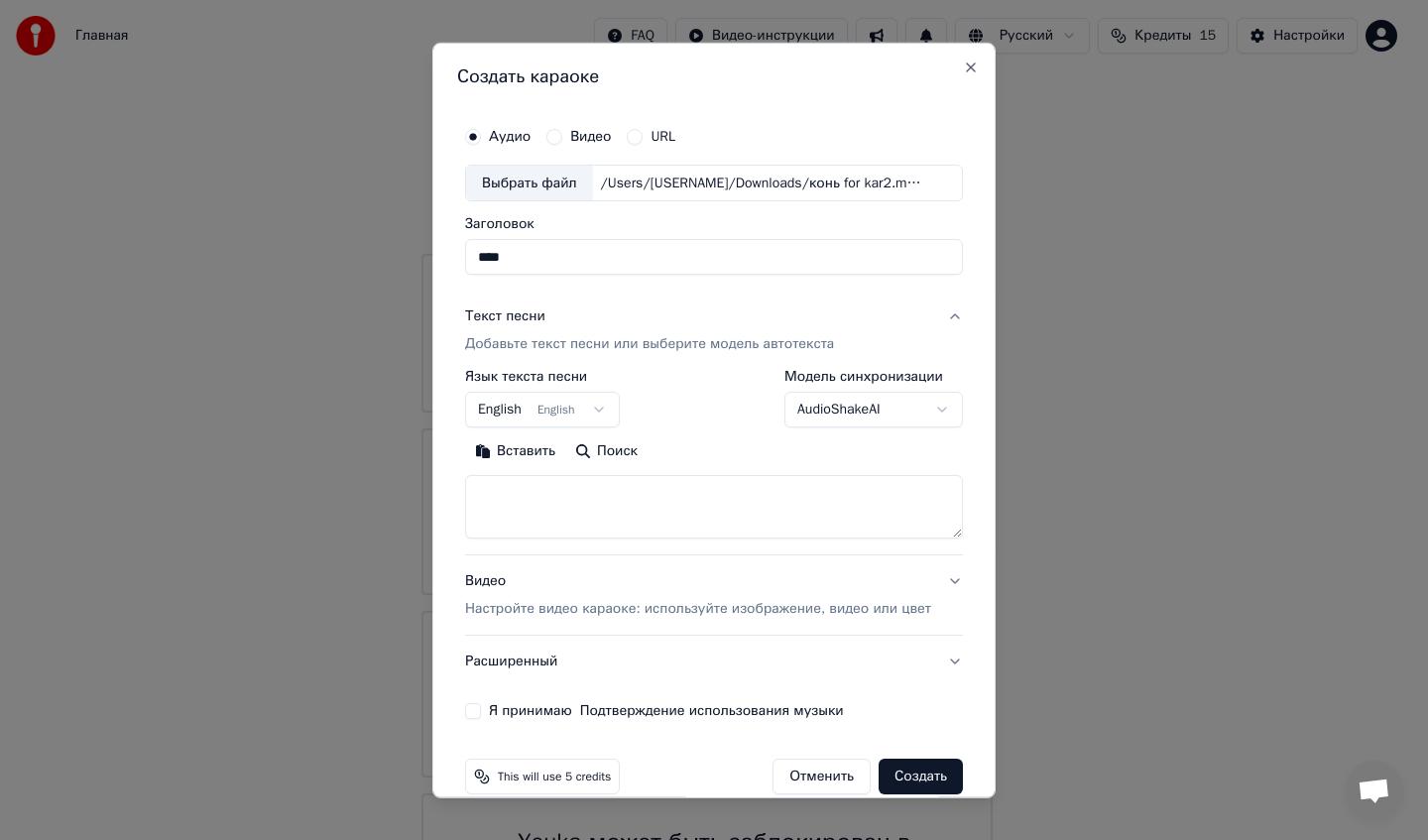 click on "Главная FAQ Видео-инструкции Русский Кредиты 15 Настройки Добро пожаловать в Youka Смотреть видео-инструкцию Библиотека Получите доступ и управляйте всеми караоке-треками, которые вы создали. Редактируйте, организуйте и совершенствуйте свои проекты. Создать караоке Создайте караоке из аудио- или видеофайлов (MP3, MP4 и других), или вставьте URL, чтобы мгновенно создать караоке-видео с синхронизированными текстами. Youka может быть заблокирован в России Если у вас возникают проблемы при создании караоке, попробуйте использовать VPN для доступа к Youka. Создать караоке" at bounding box center [706, 486] 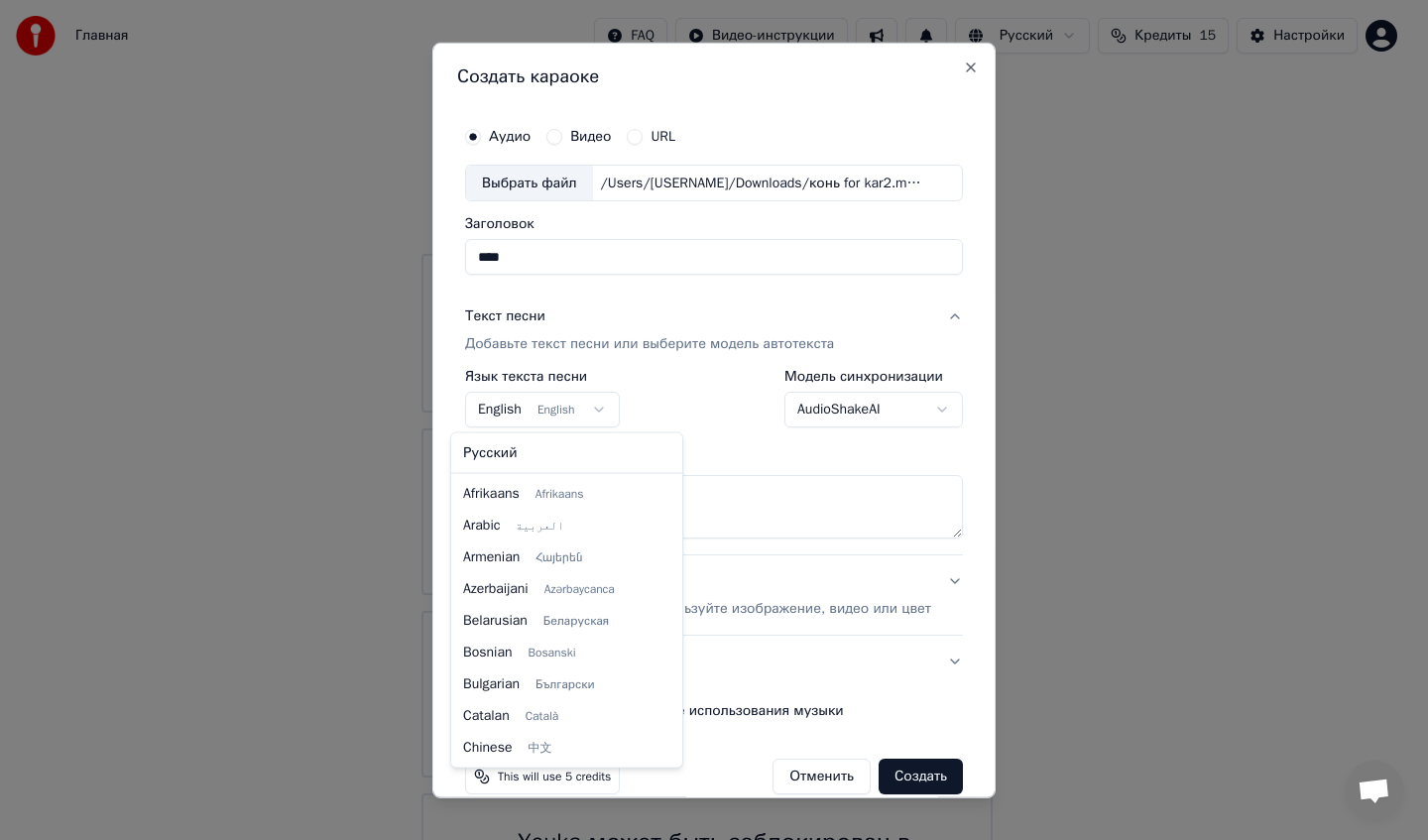 scroll, scrollTop: 159, scrollLeft: 0, axis: vertical 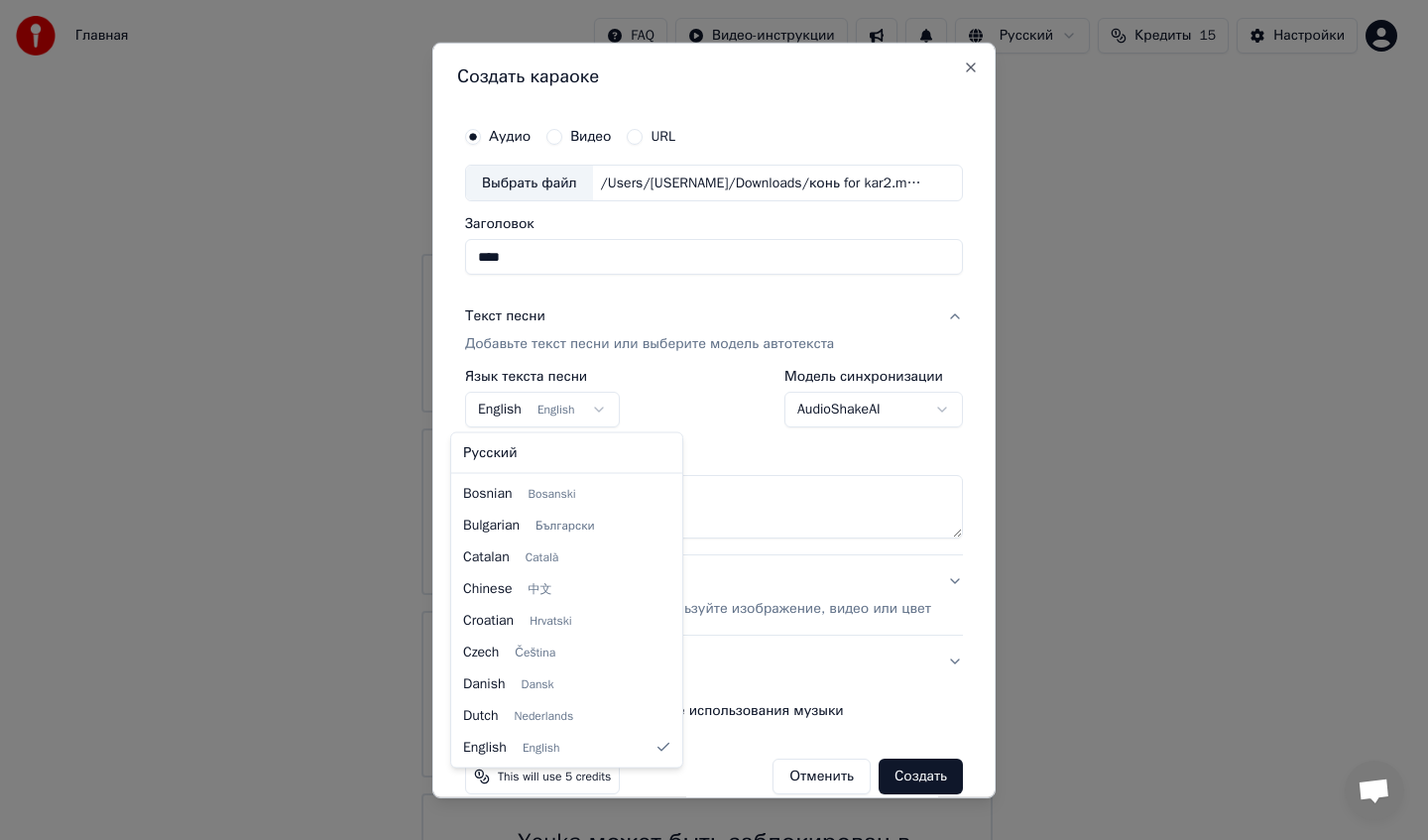 select on "**" 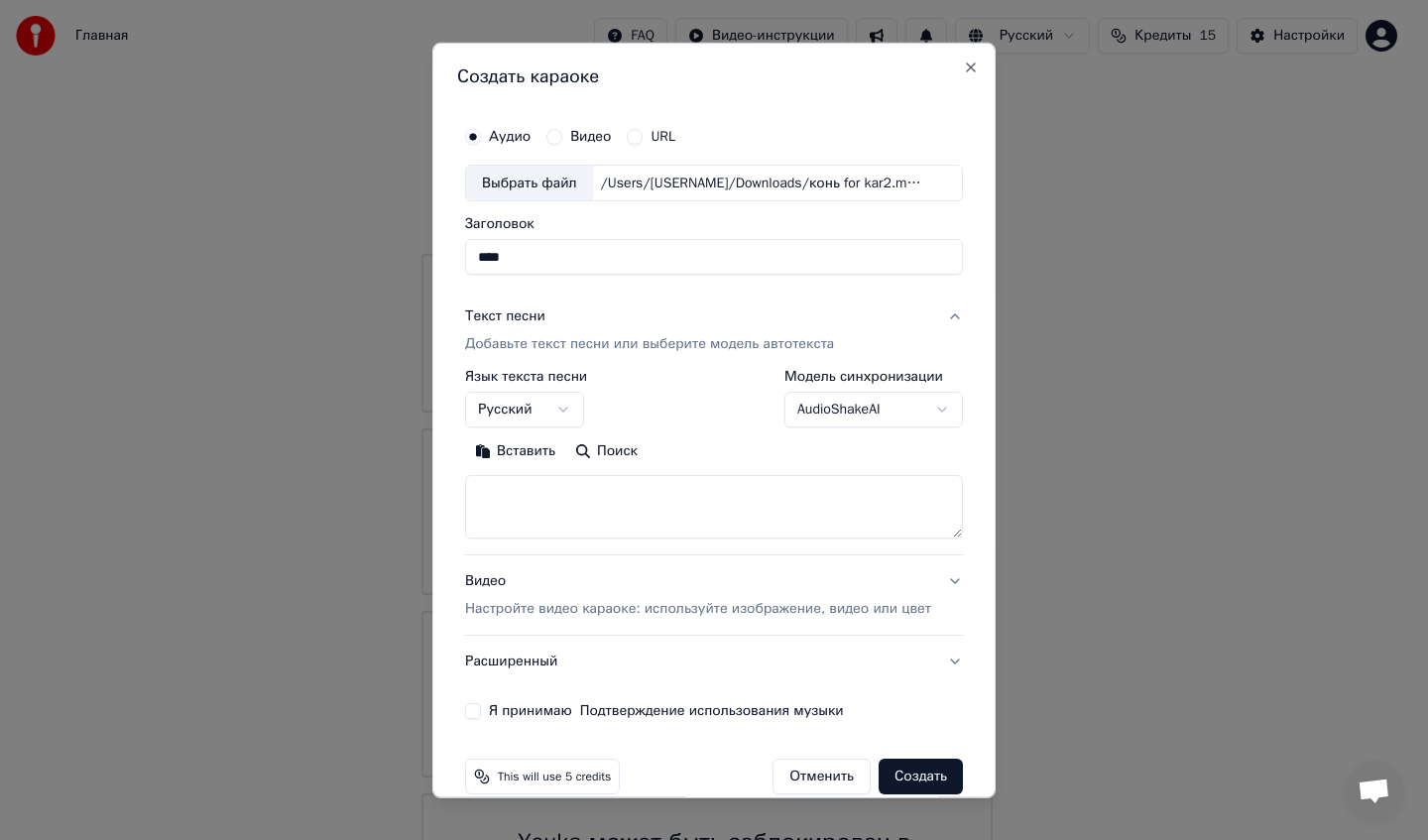 click at bounding box center (714, 507) 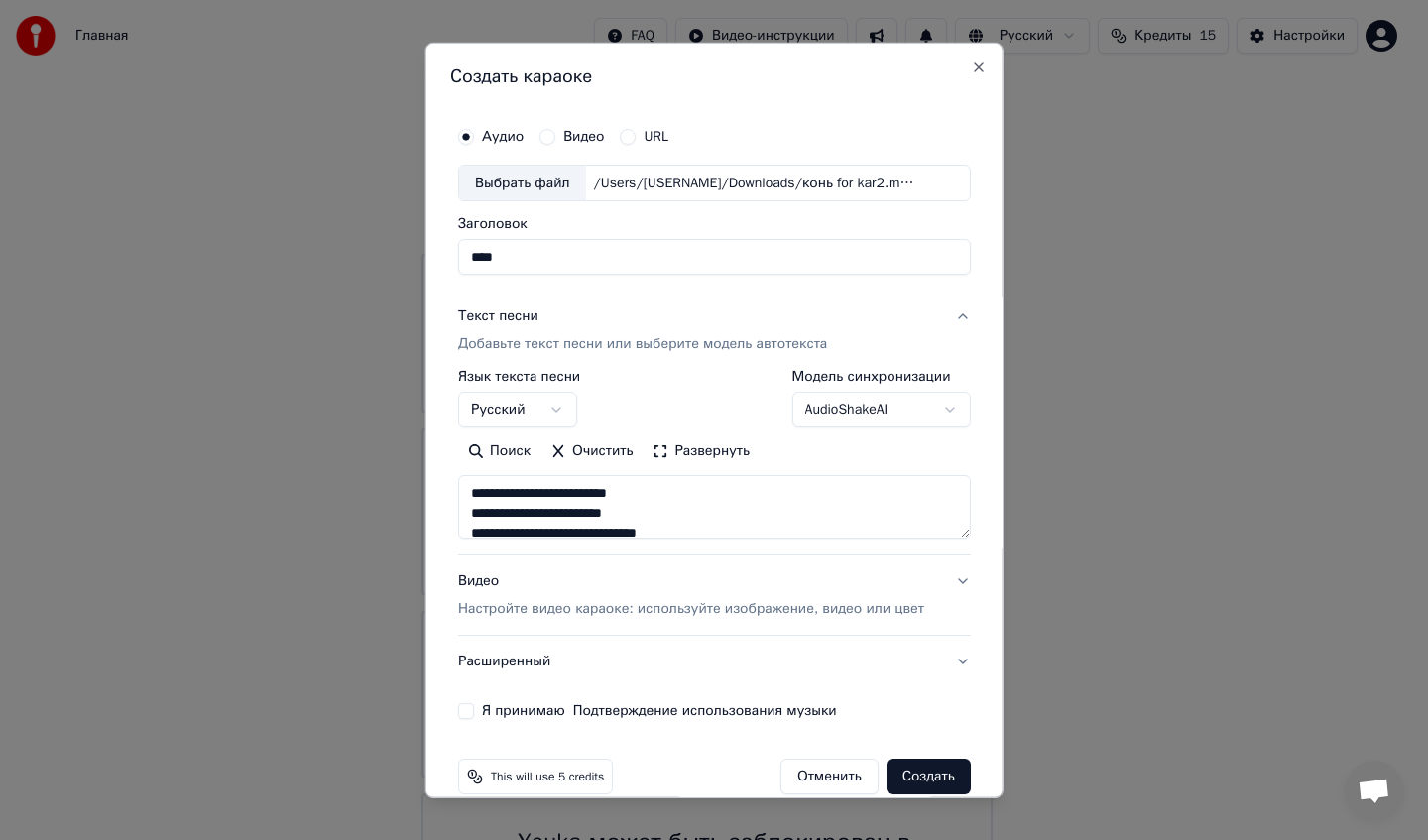 scroll, scrollTop: 559, scrollLeft: 0, axis: vertical 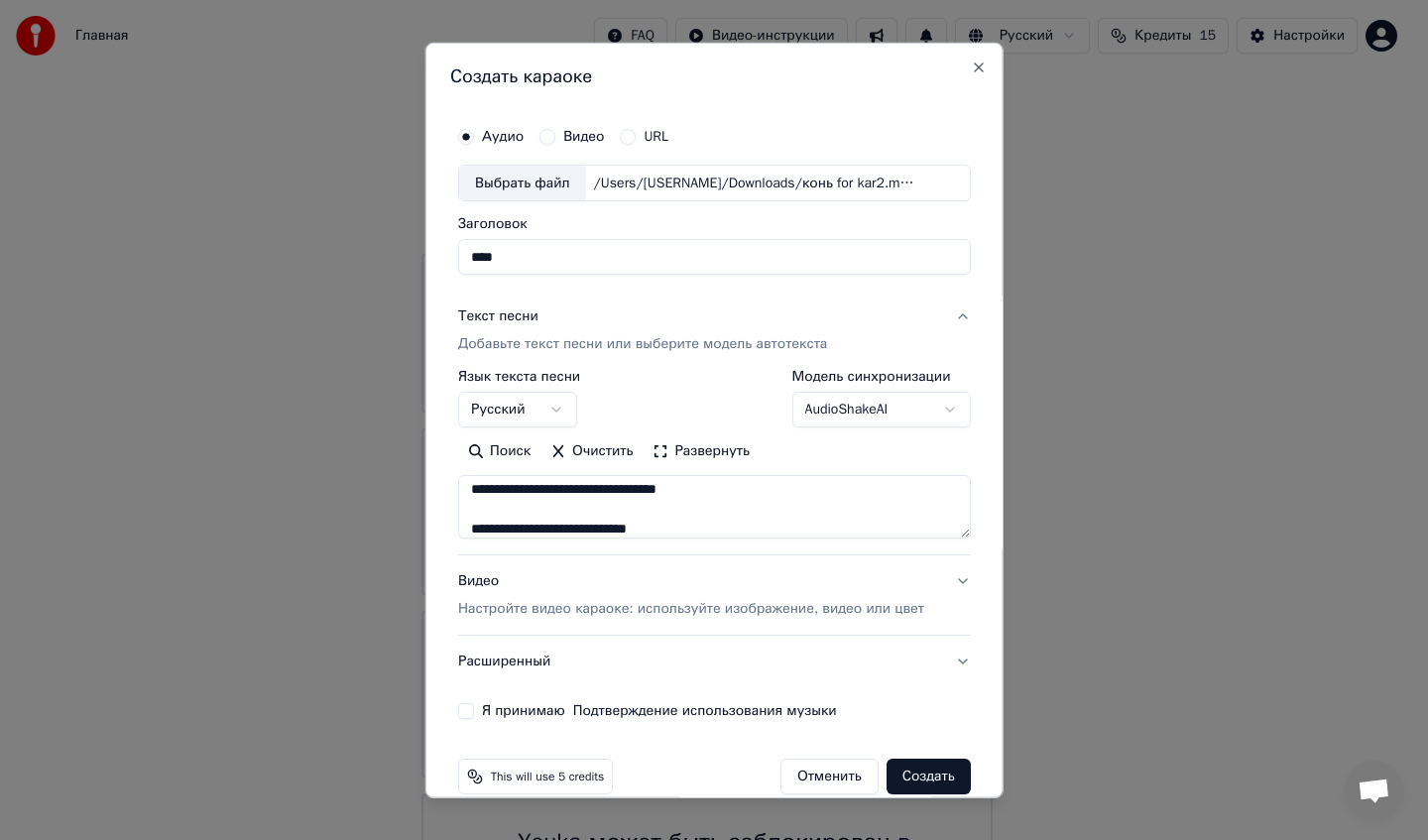 type on "**********" 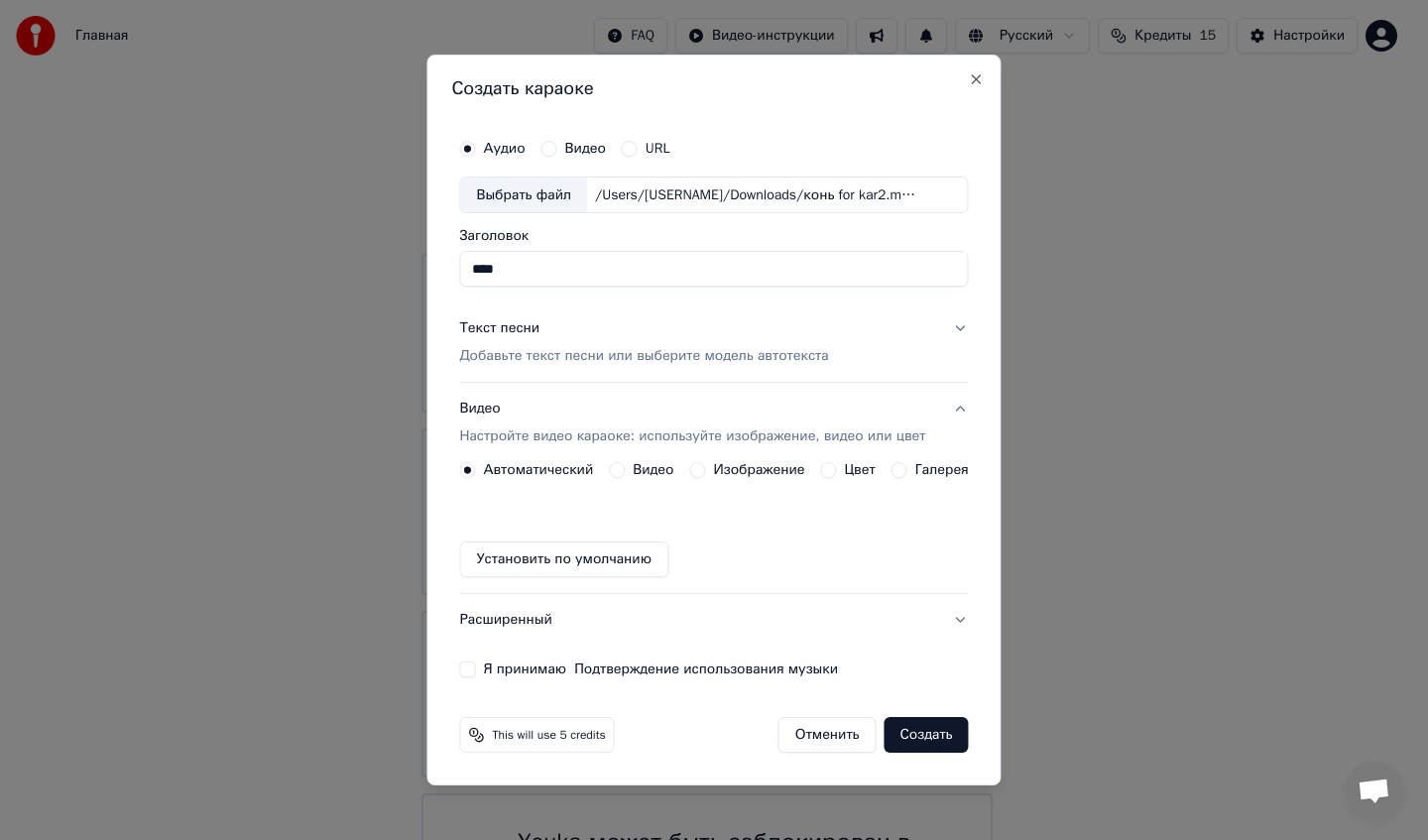 click on "Изображение" at bounding box center [747, 470] 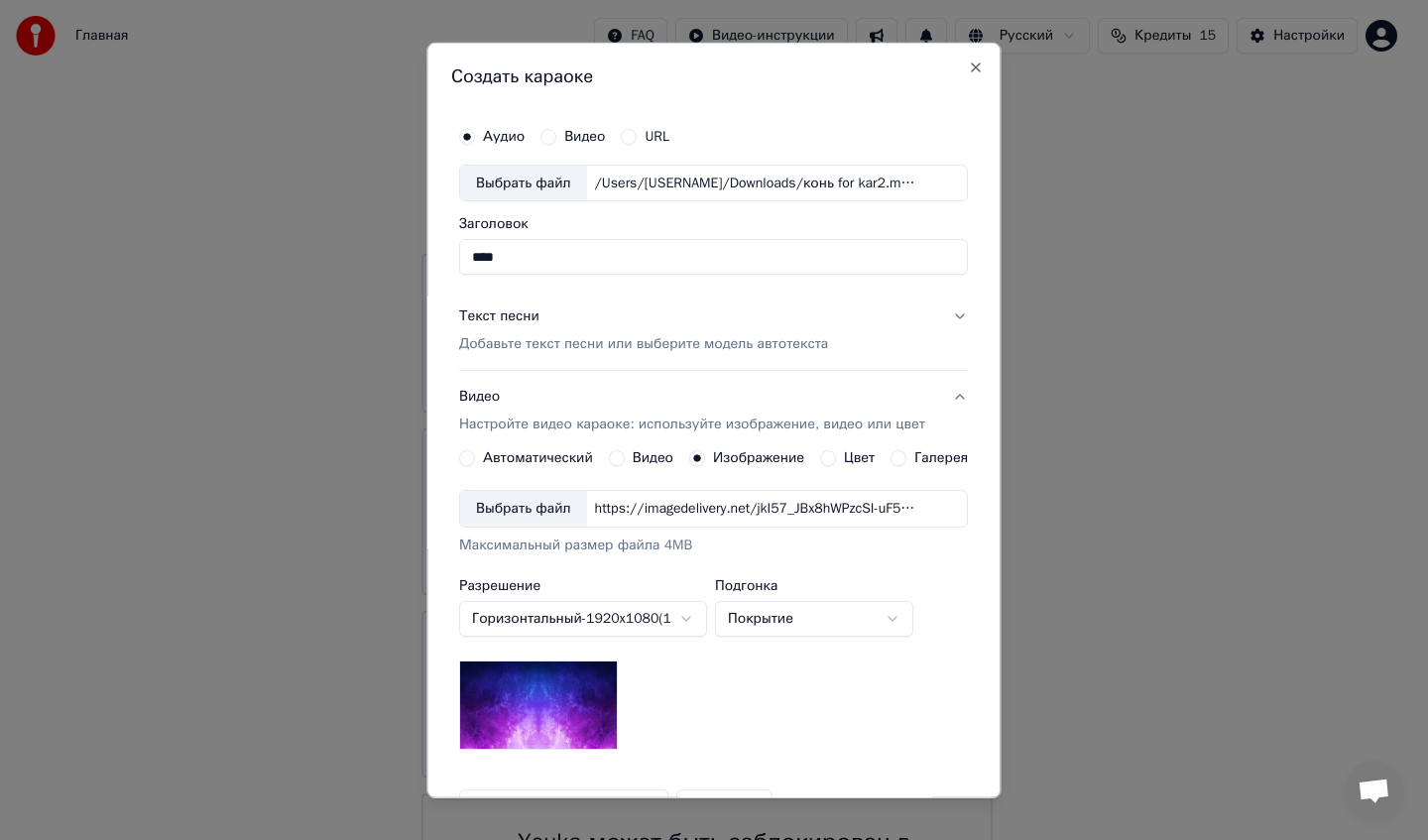 click on "Выбрать файл" at bounding box center [524, 509] 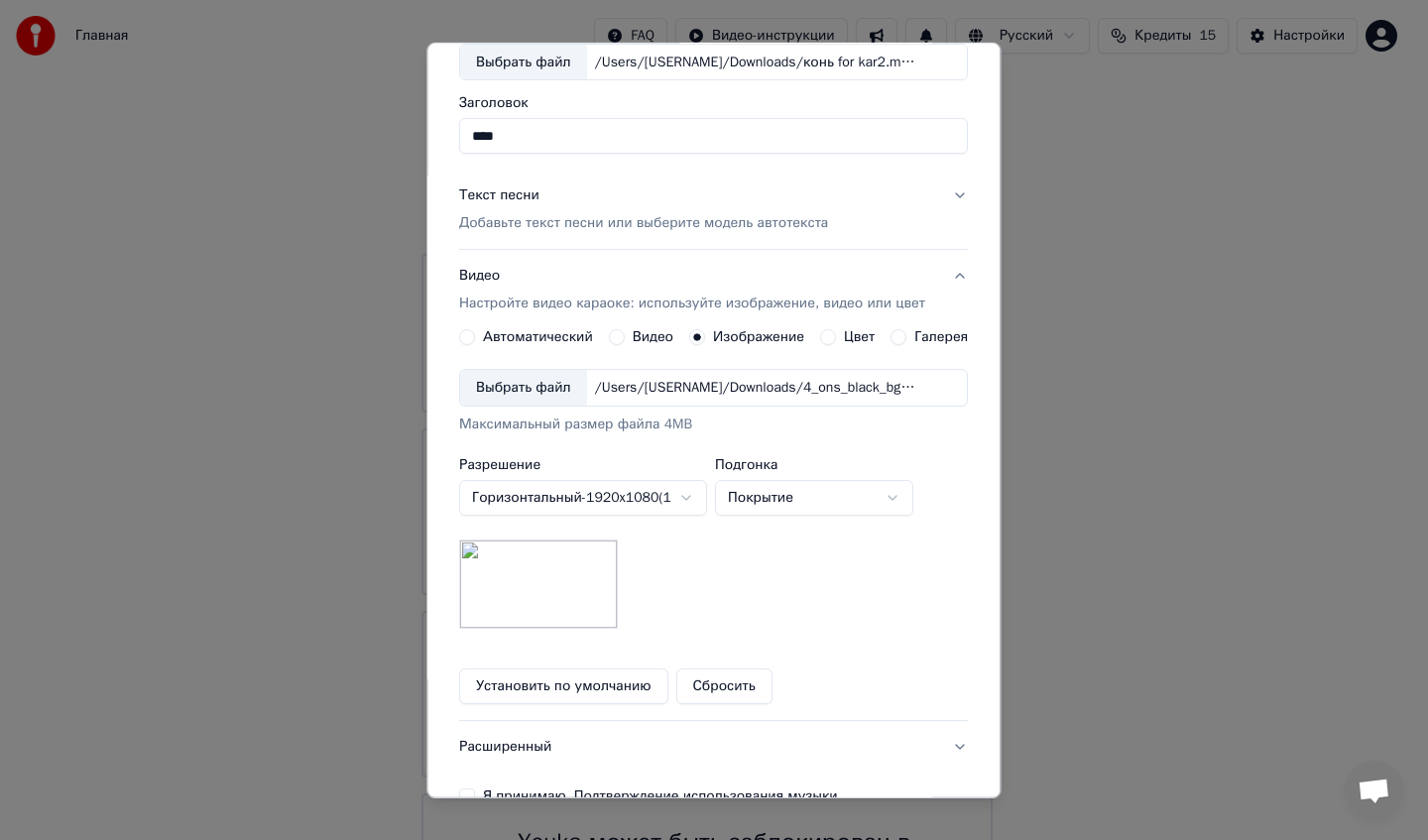 scroll, scrollTop: 235, scrollLeft: 0, axis: vertical 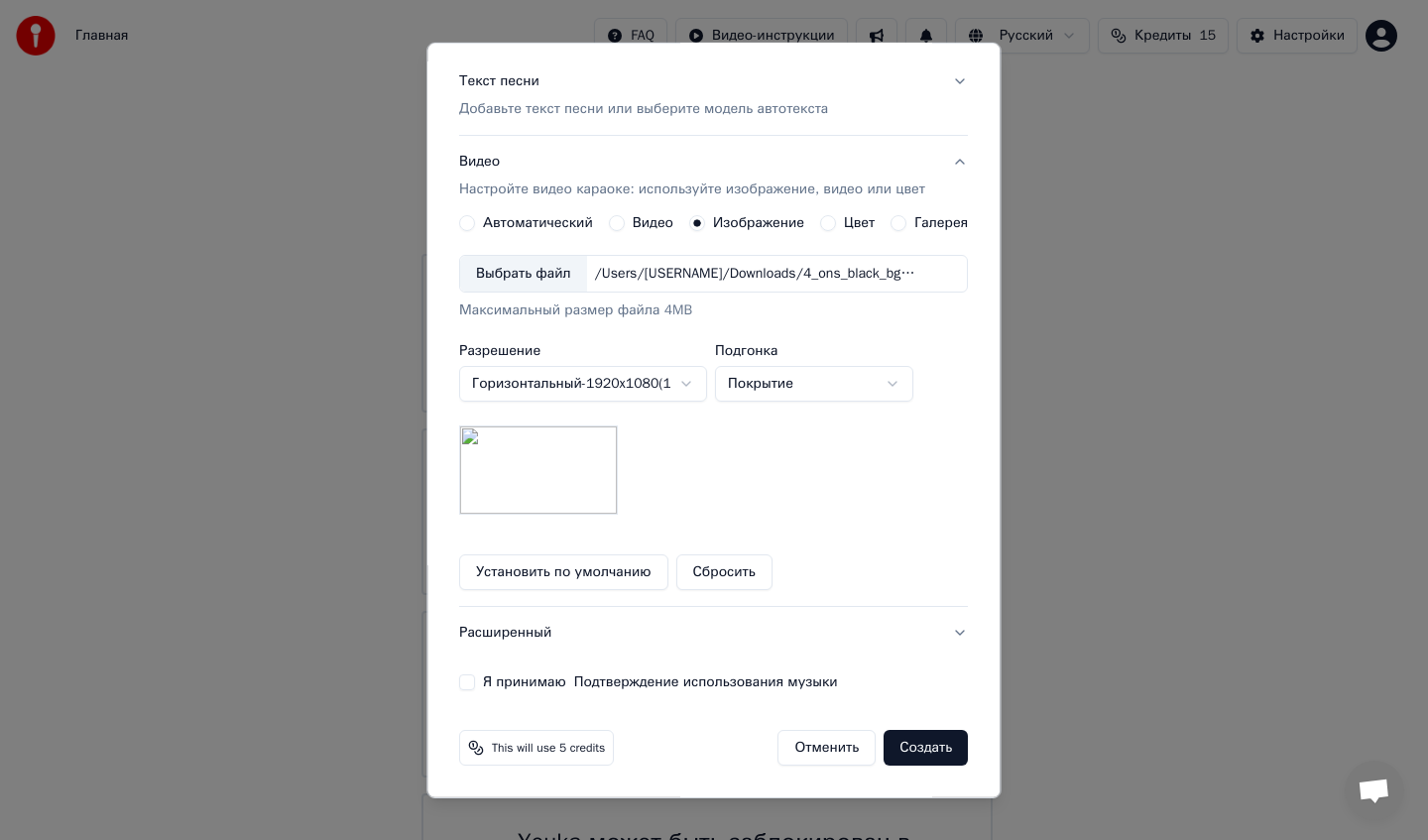 click on "Я принимаю   Подтверждение использования музыки" at bounding box center (467, 682) 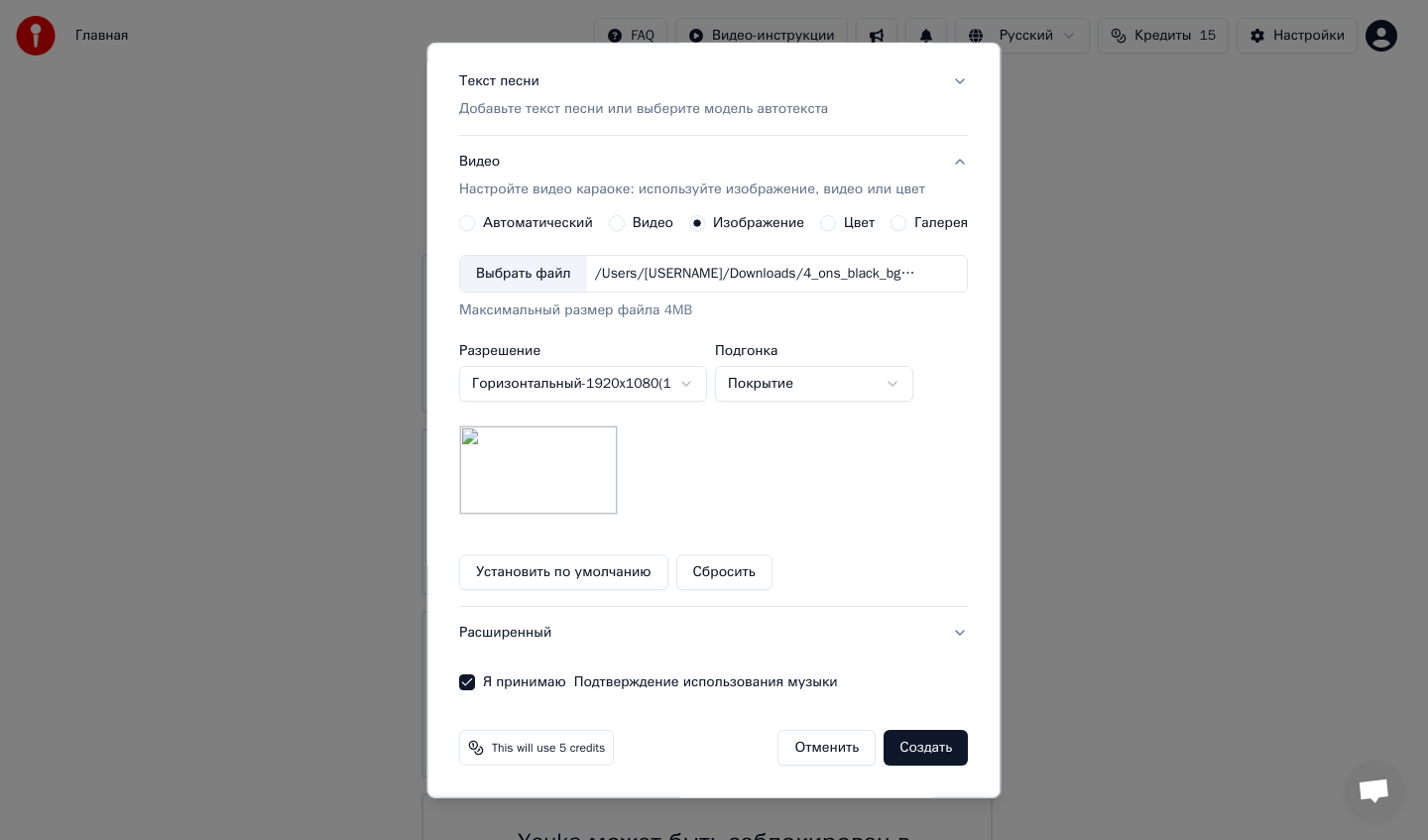 click on "Создать" at bounding box center (926, 748) 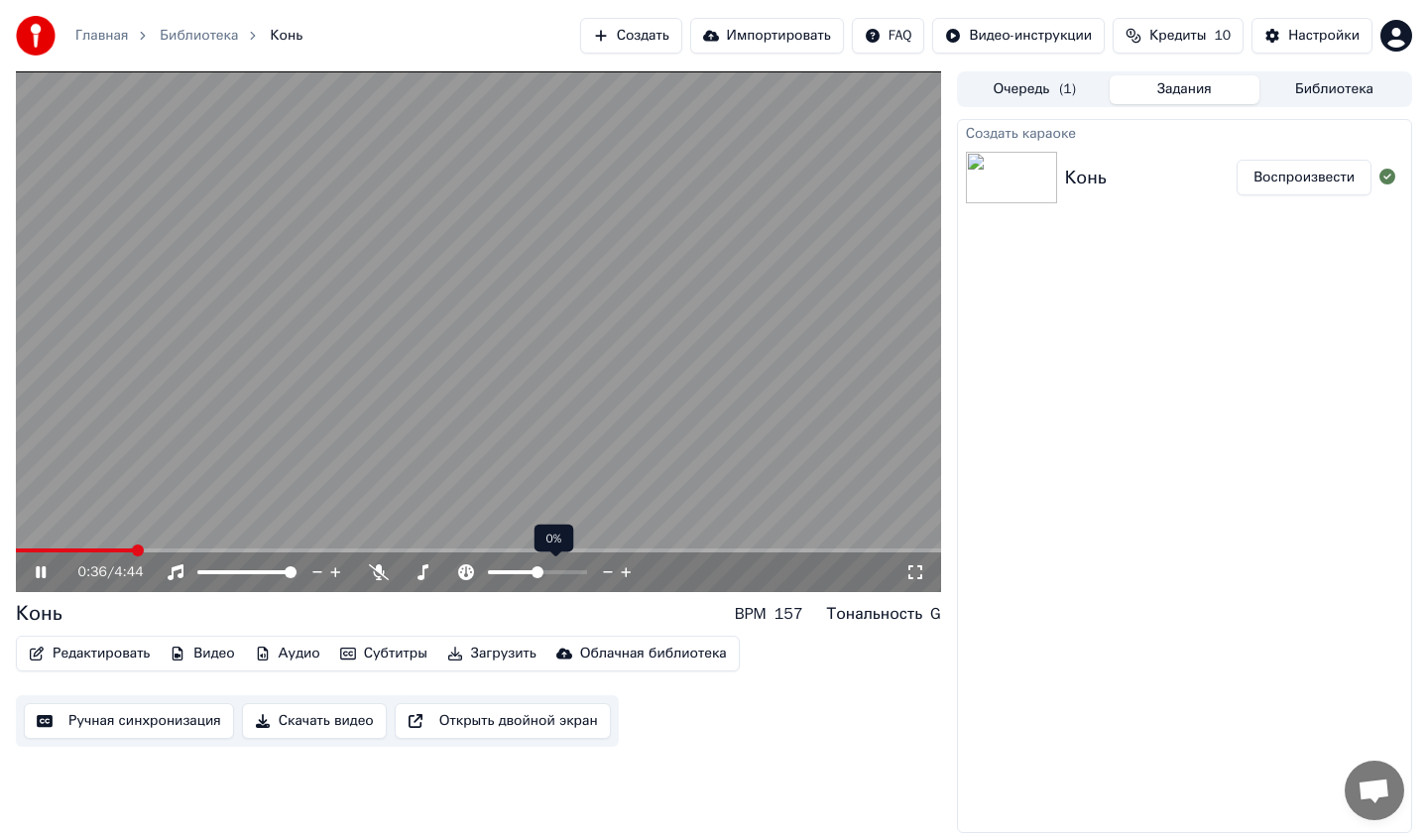 click at bounding box center [555, 572] 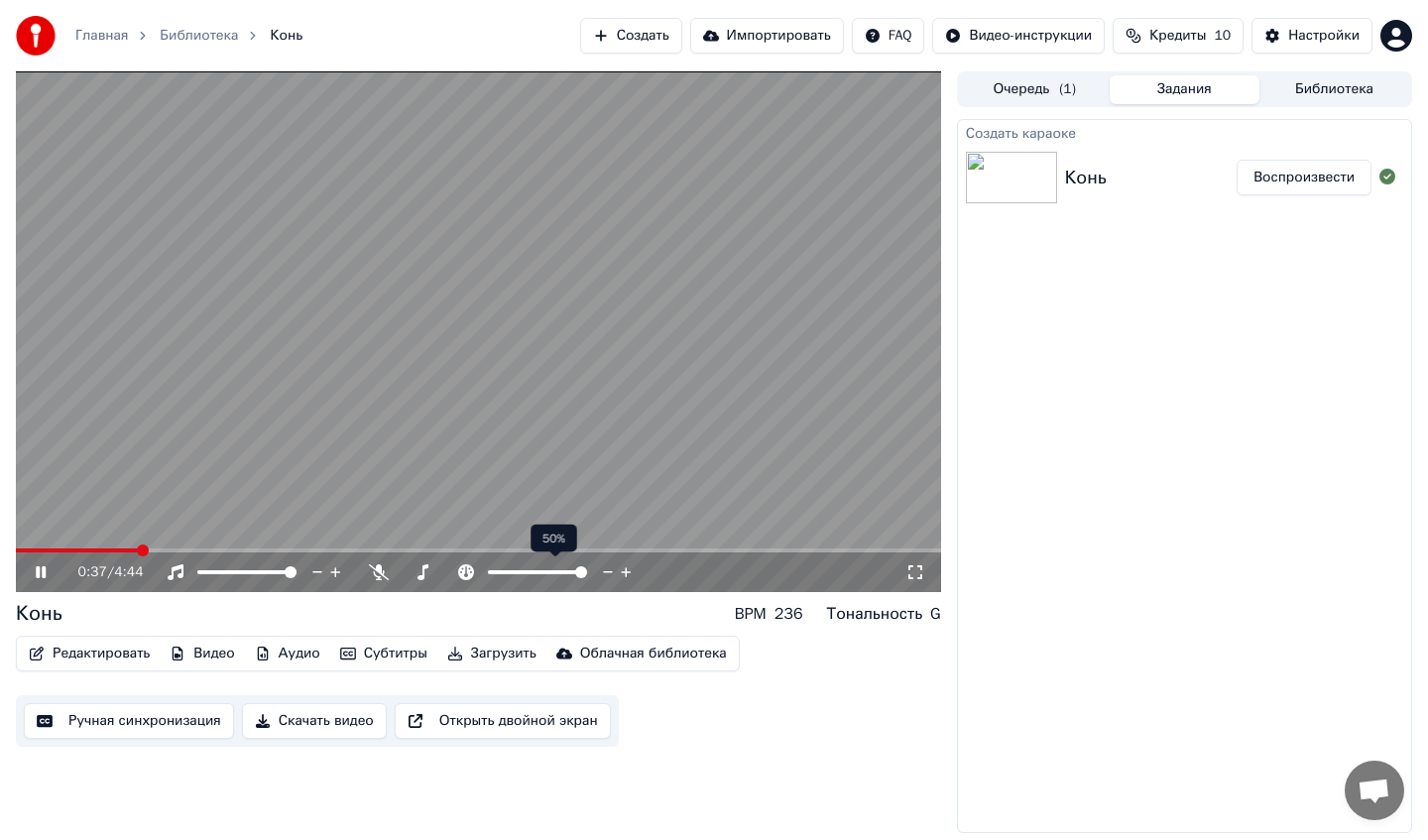click at bounding box center [537, 572] 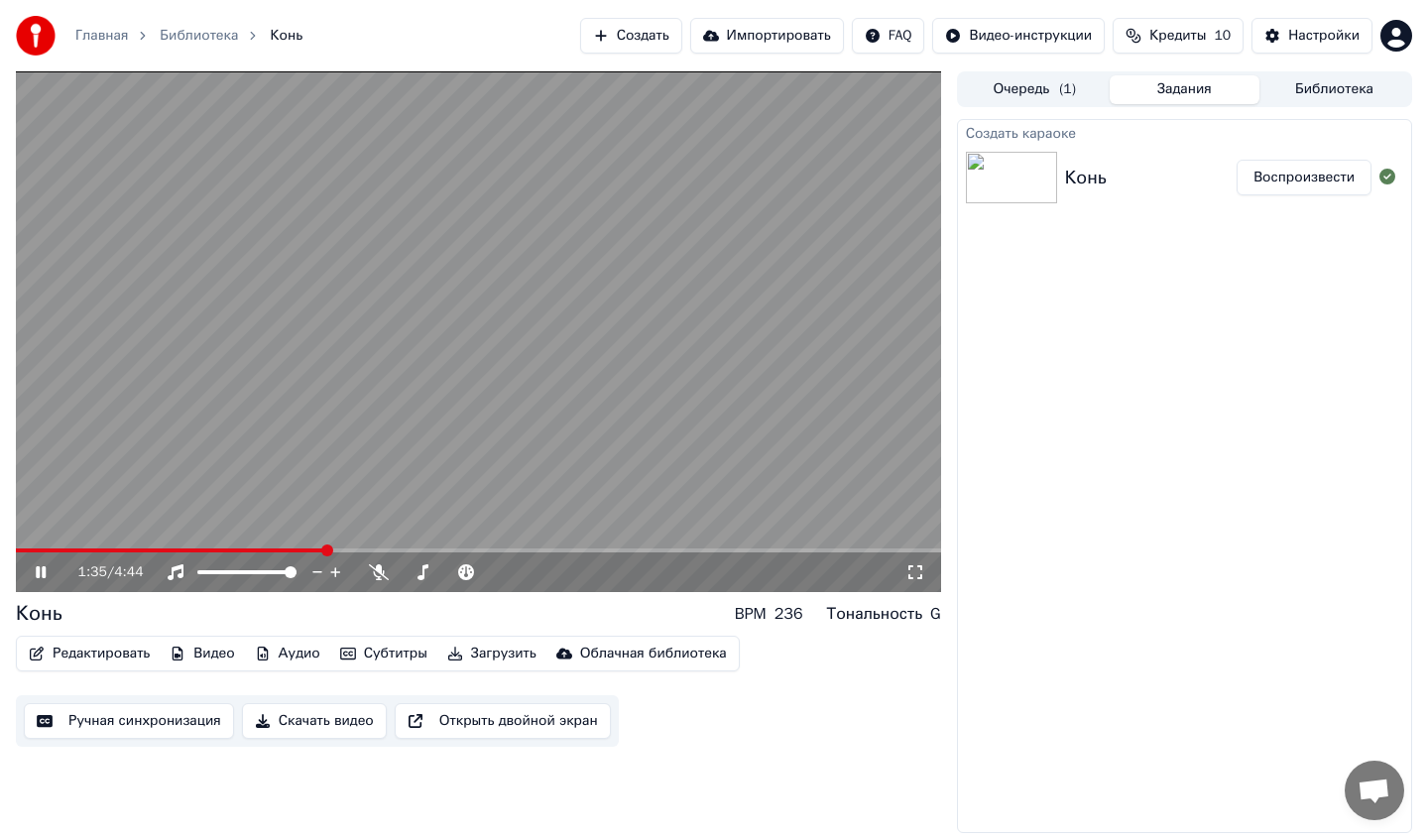 click 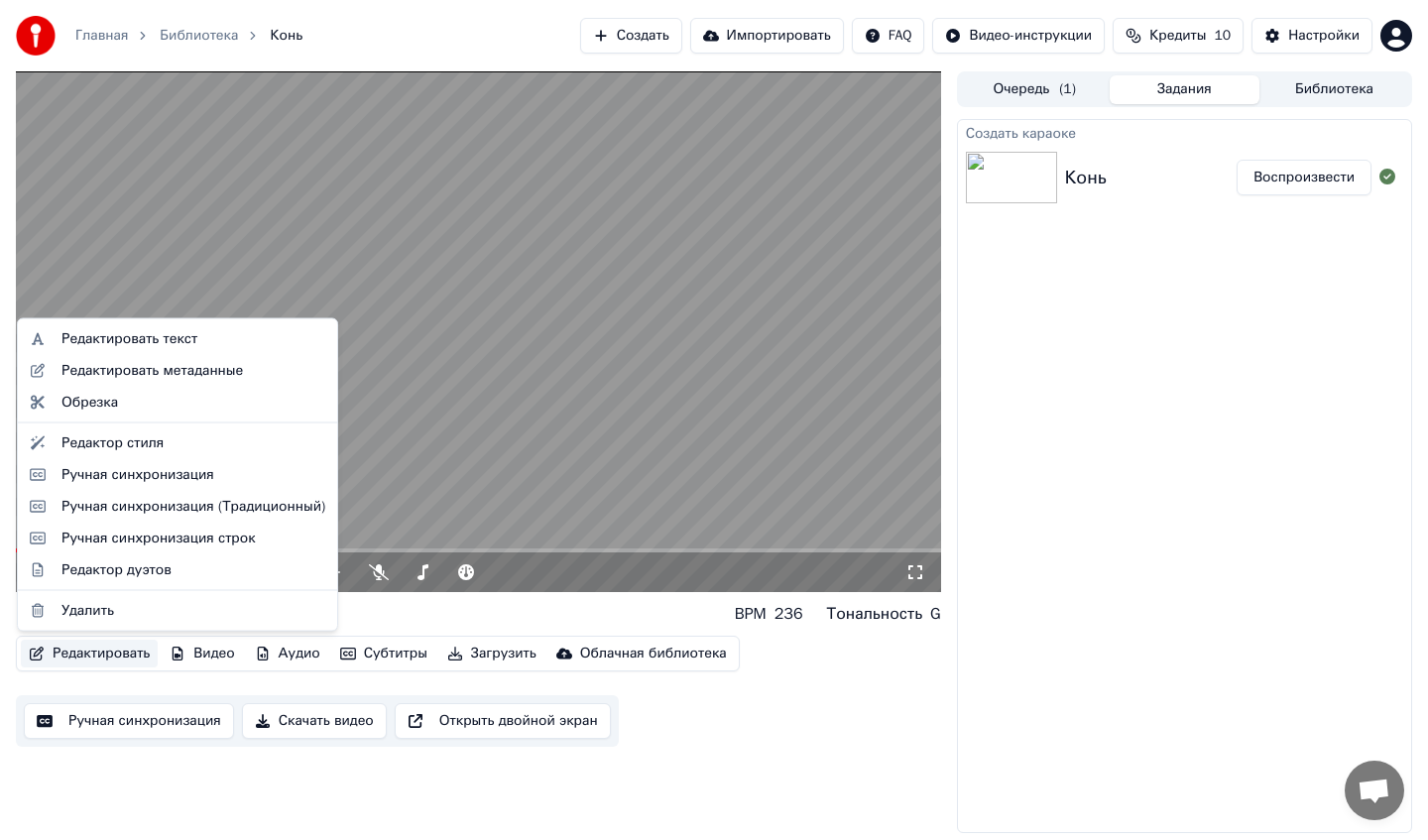 click on "Редактировать" at bounding box center (89, 654) 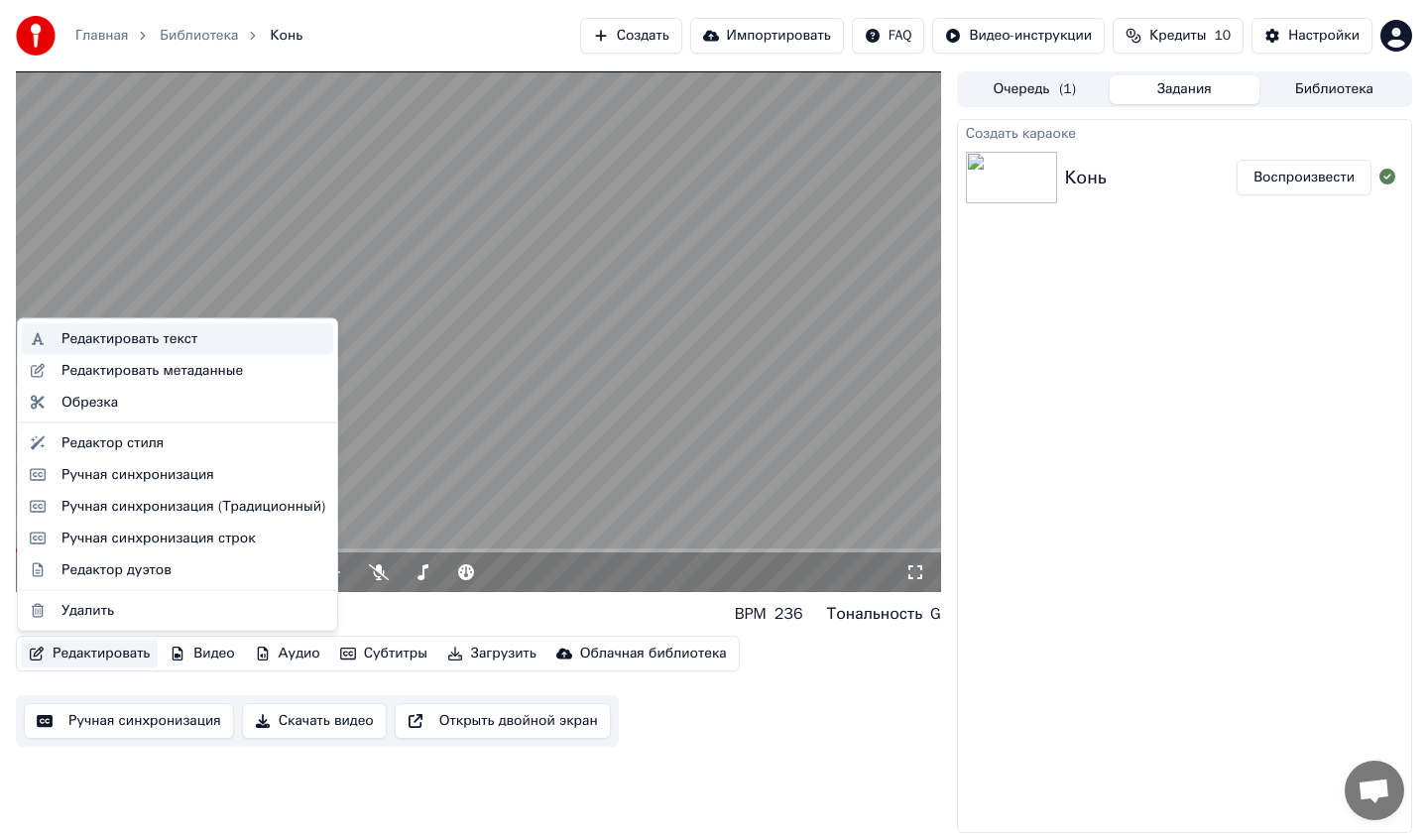 click on "Редактировать текст" at bounding box center [129, 339] 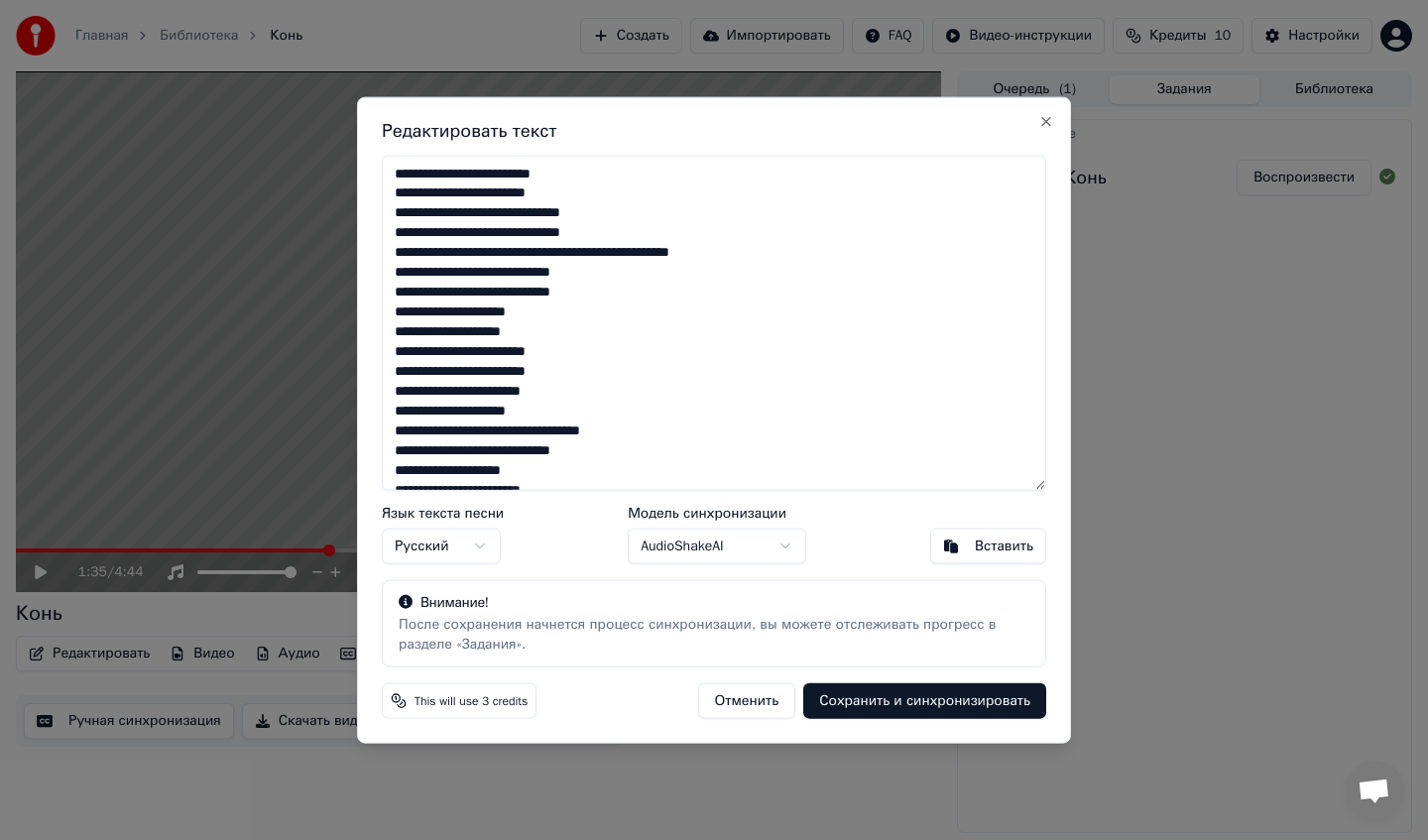 drag, startPoint x: 649, startPoint y: 231, endPoint x: 394, endPoint y: 211, distance: 255.78311 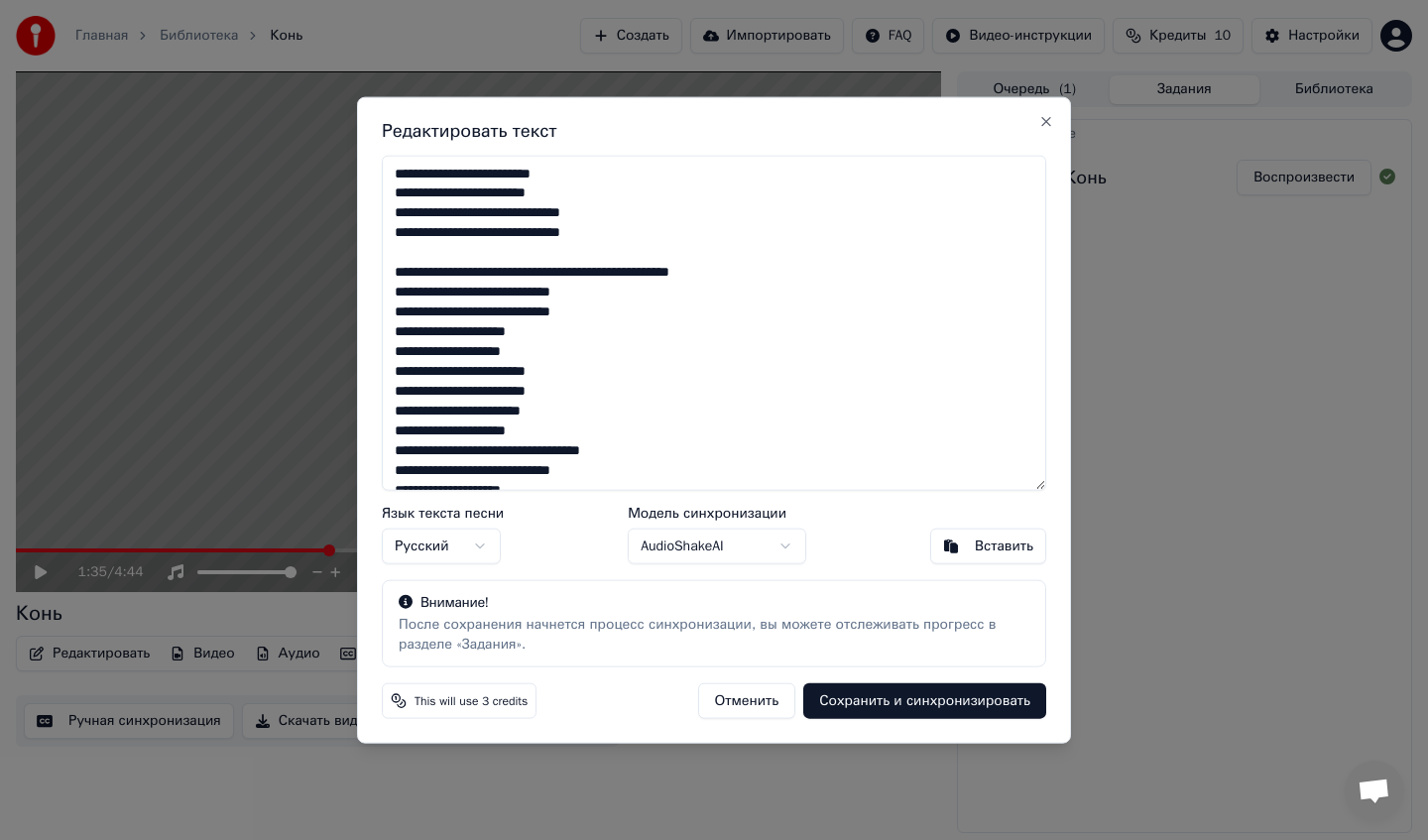 paste on "**********" 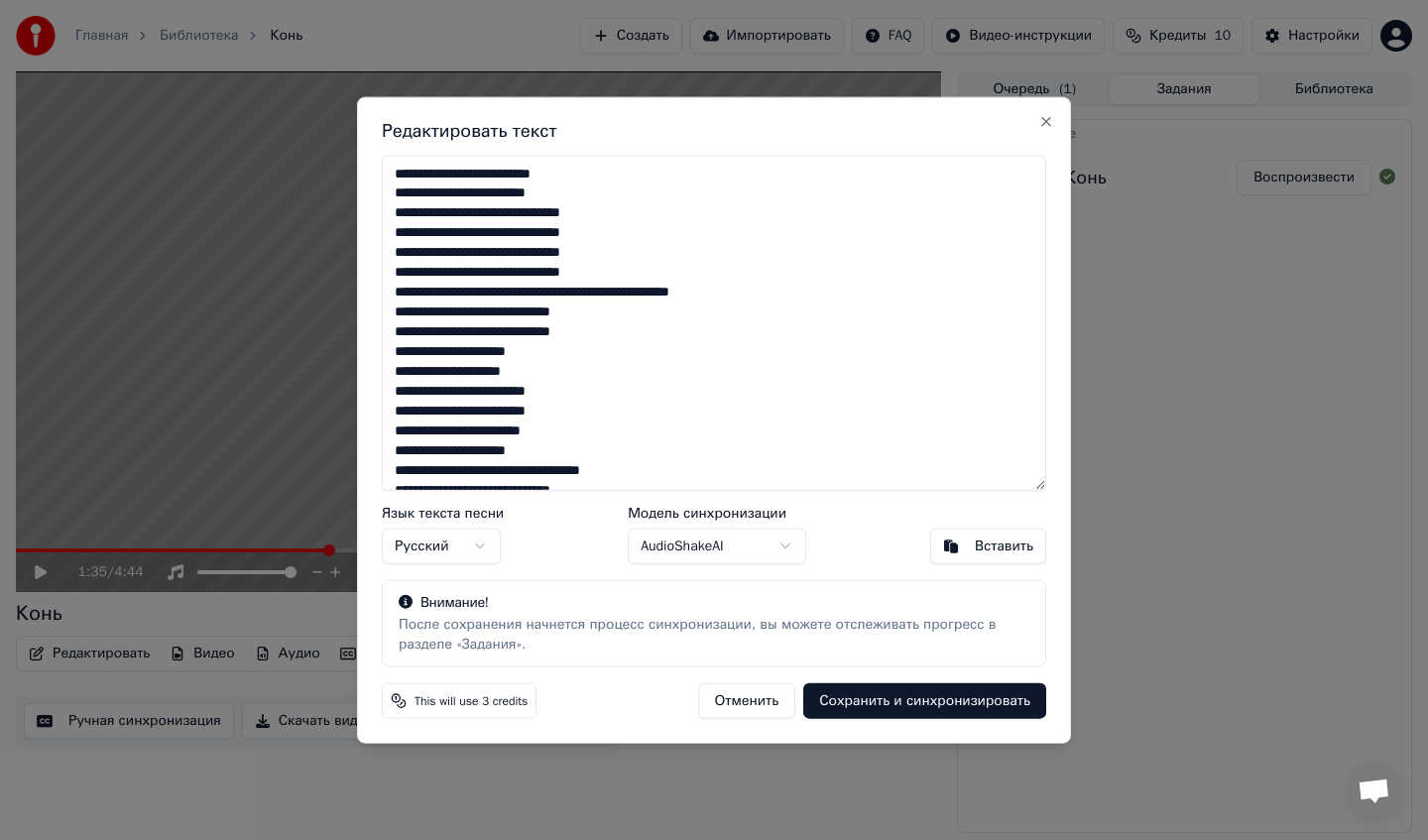 click on "**********" at bounding box center (714, 322) 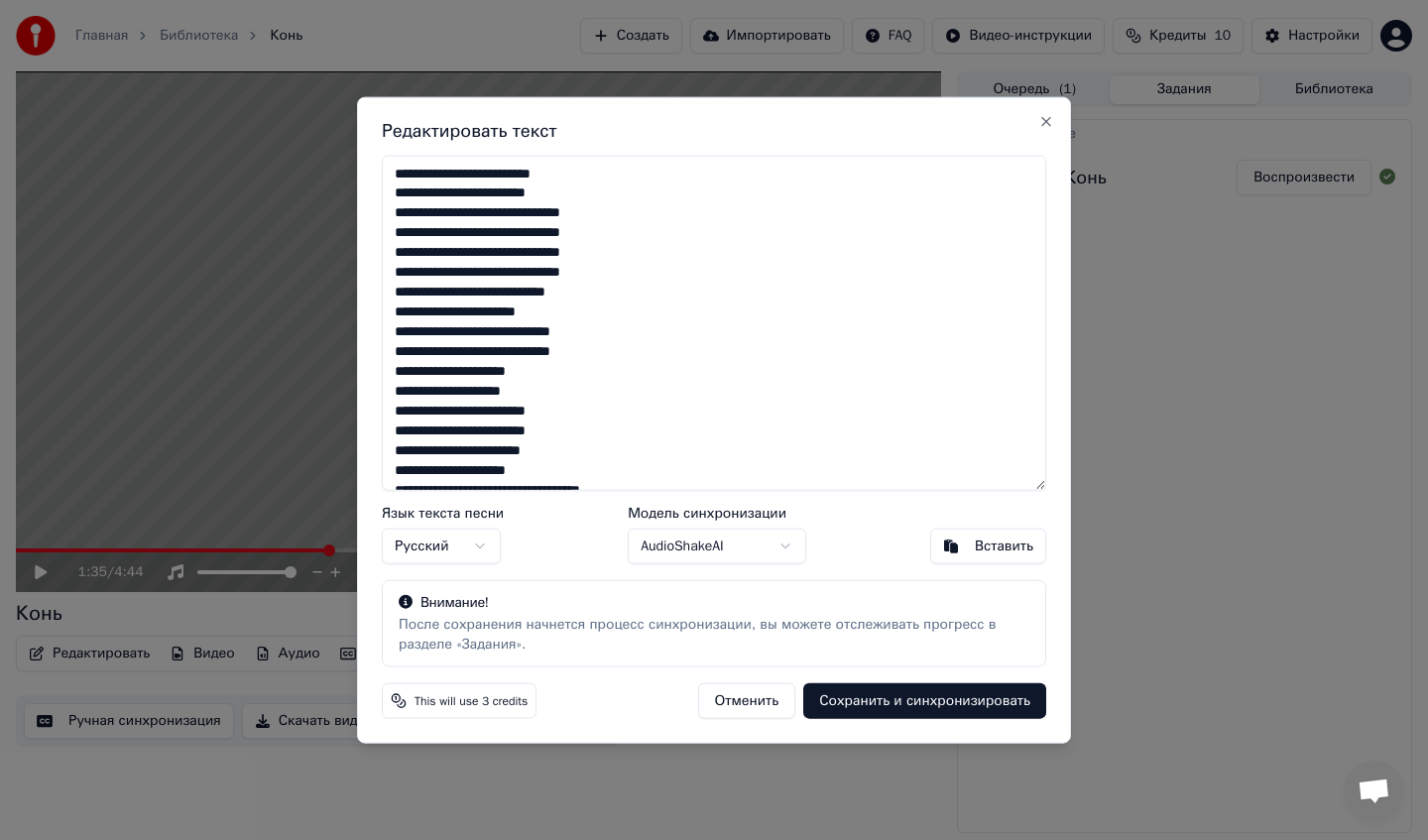 click on "**********" at bounding box center (714, 322) 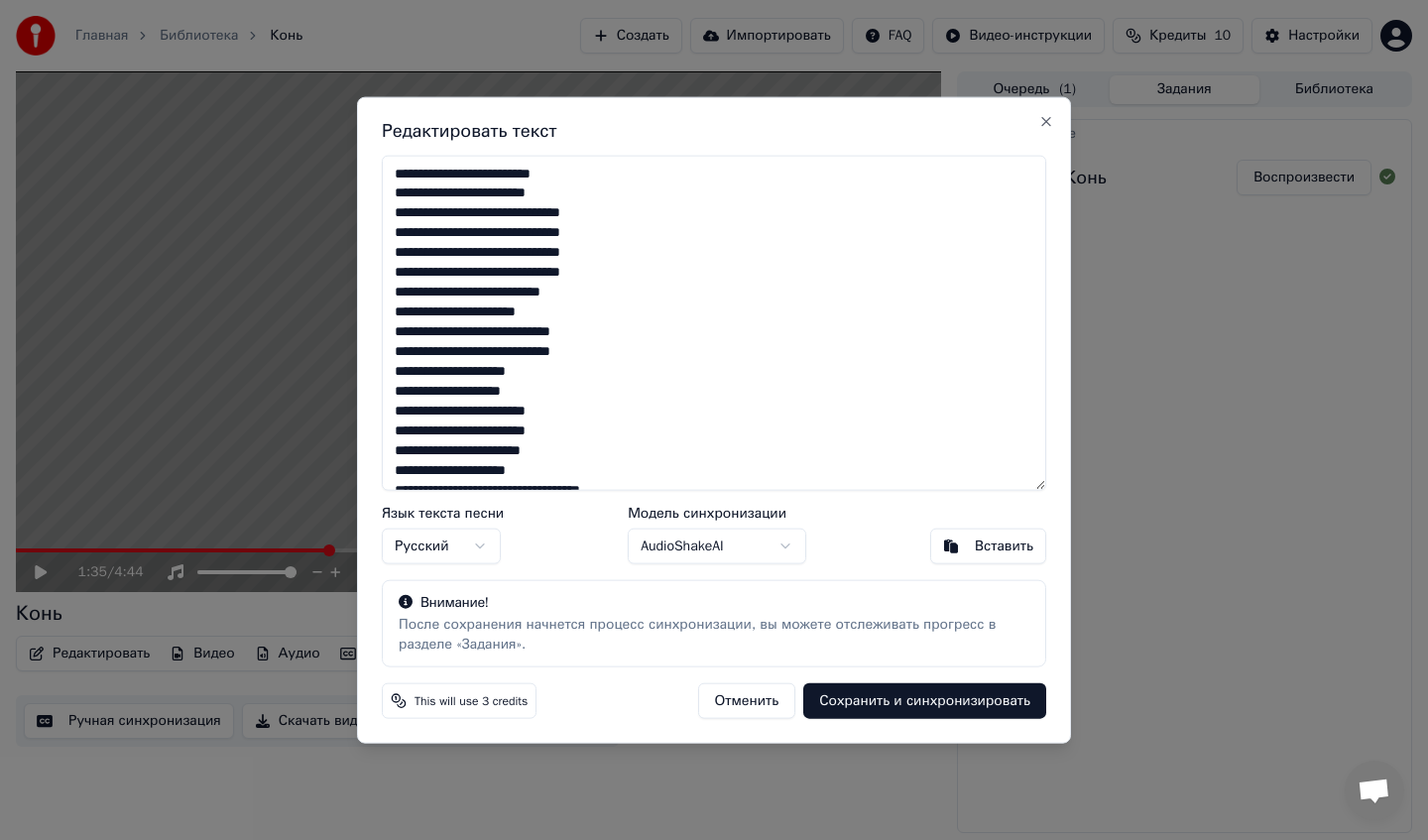 drag, startPoint x: 632, startPoint y: 362, endPoint x: 379, endPoint y: 339, distance: 254.0433 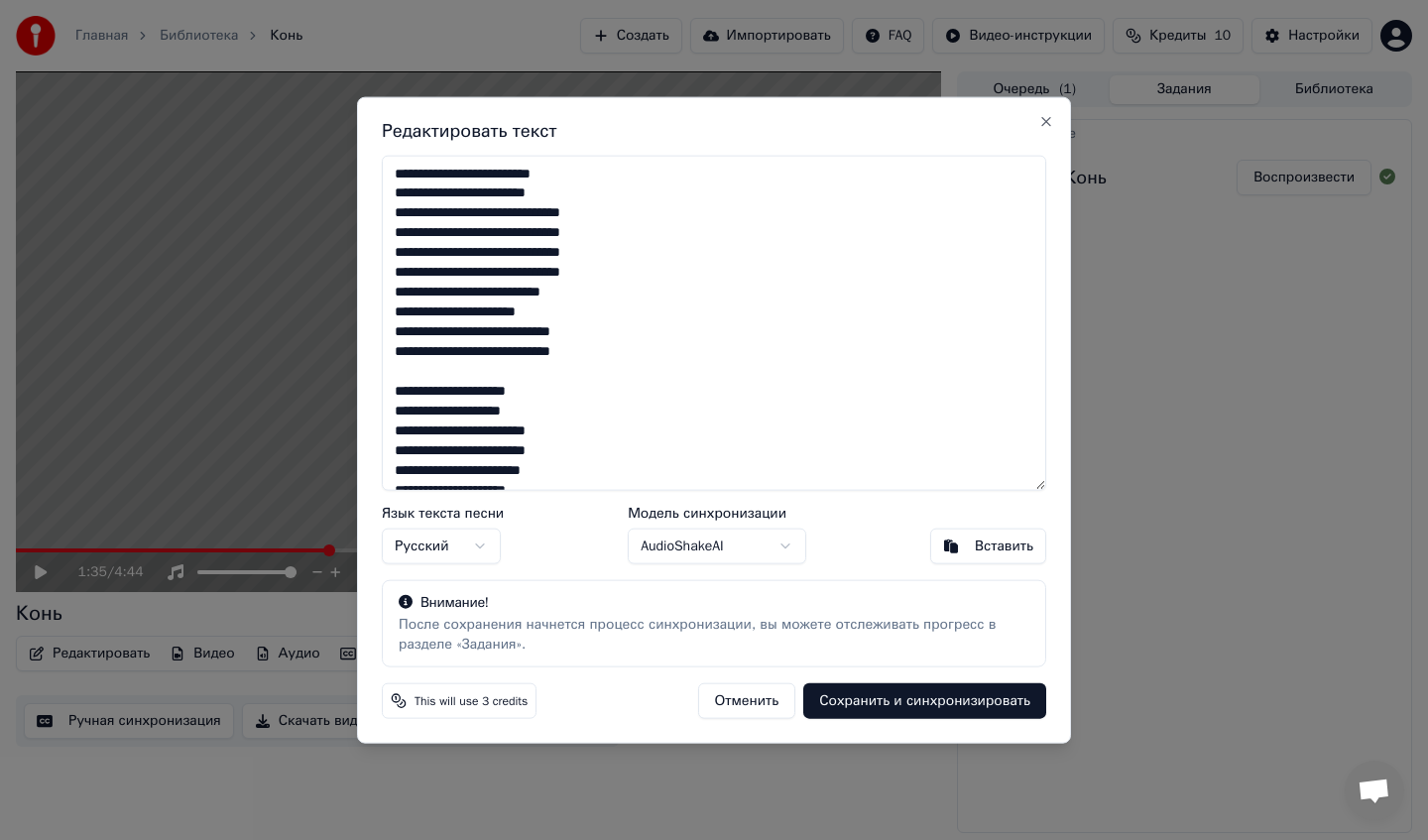 paste on "**********" 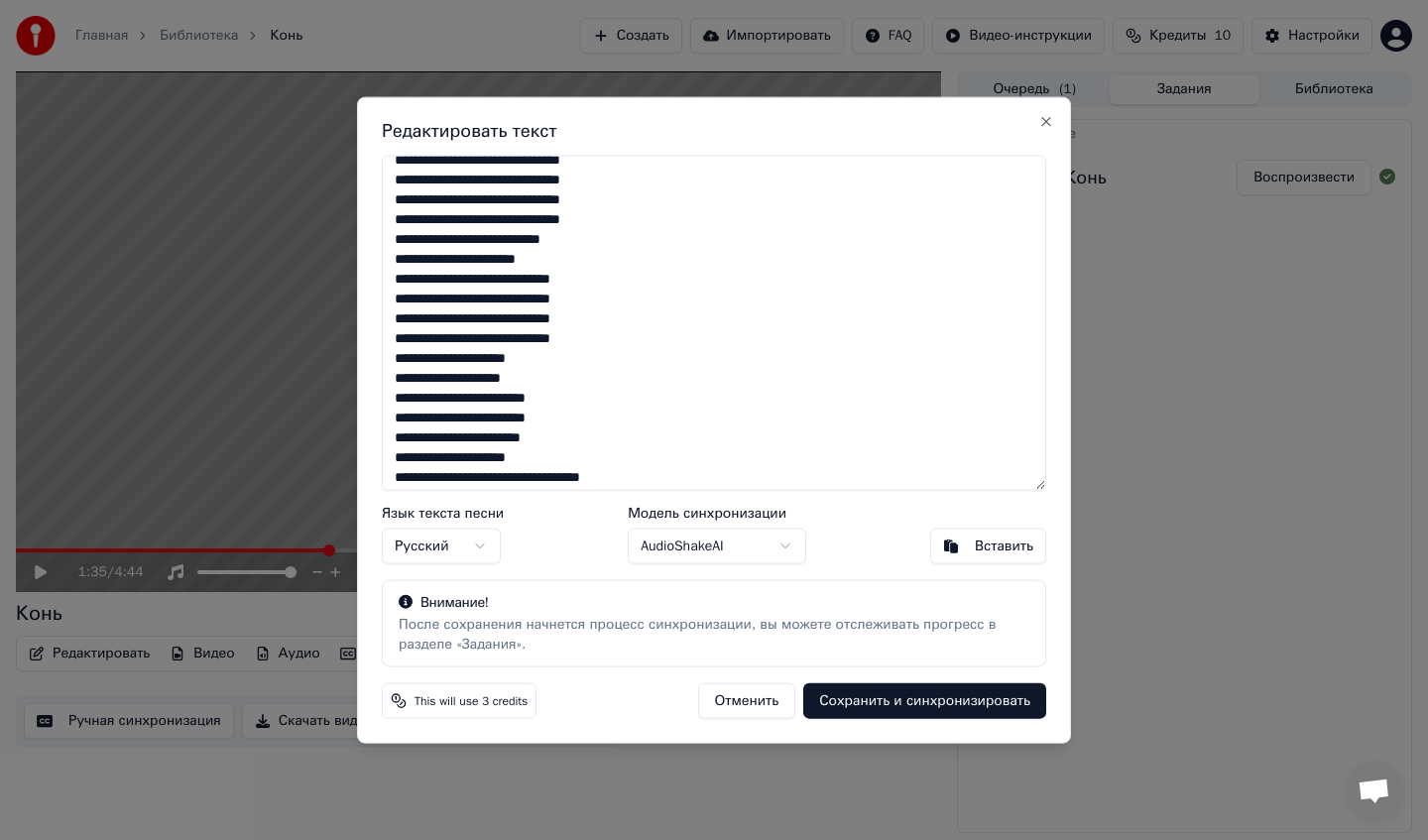 scroll, scrollTop: 67, scrollLeft: 0, axis: vertical 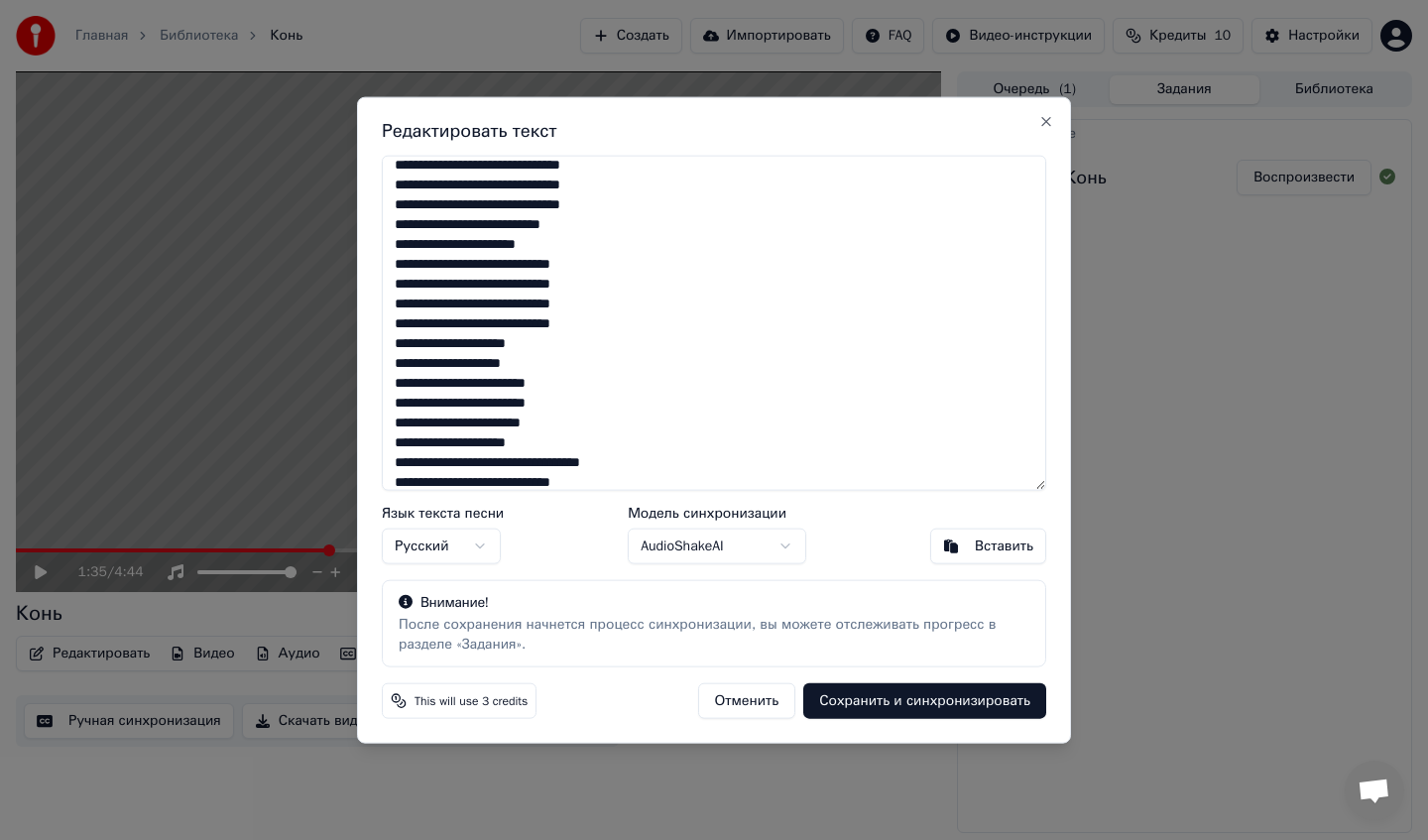 drag, startPoint x: 597, startPoint y: 409, endPoint x: 377, endPoint y: 390, distance: 220.81893 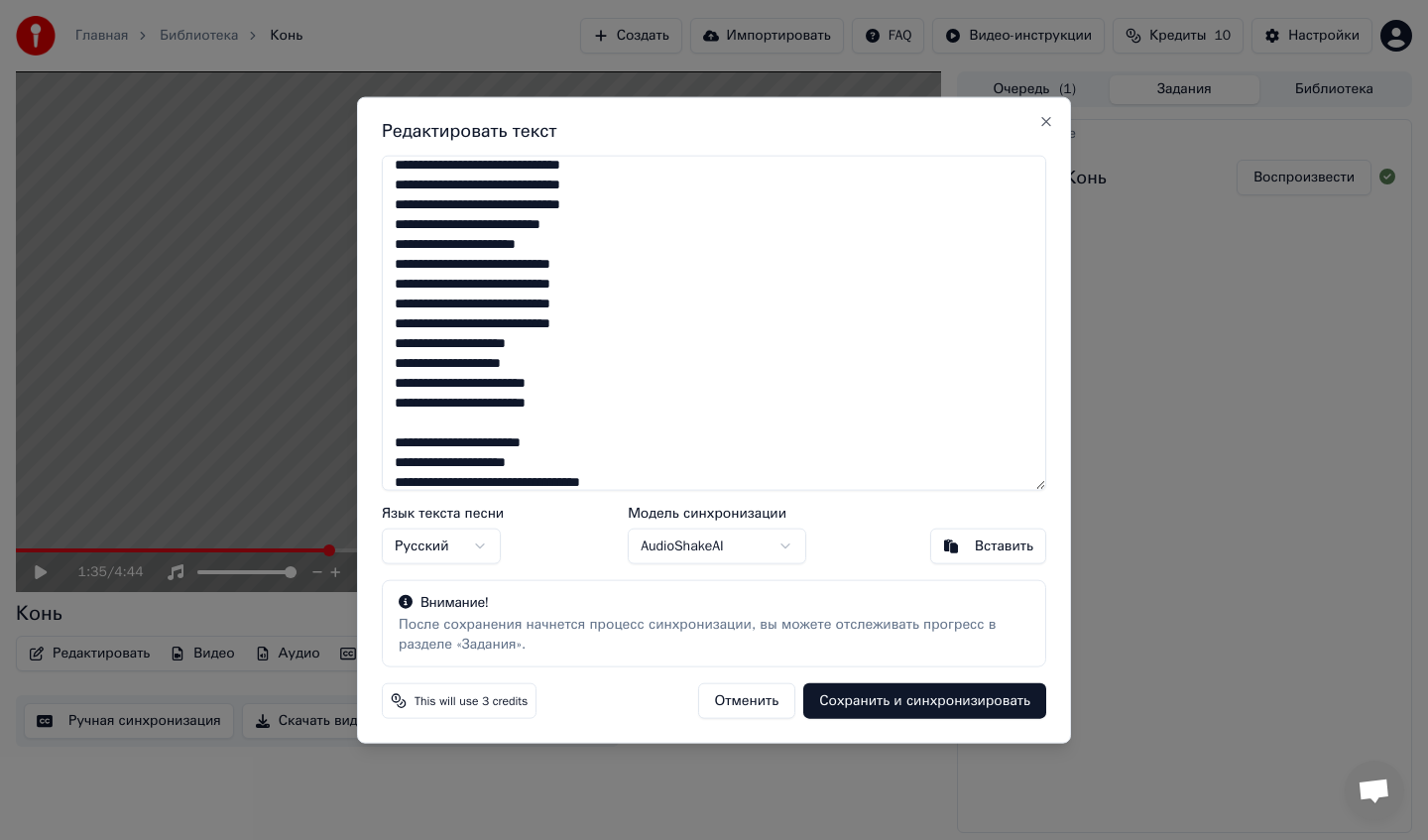 paste on "**********" 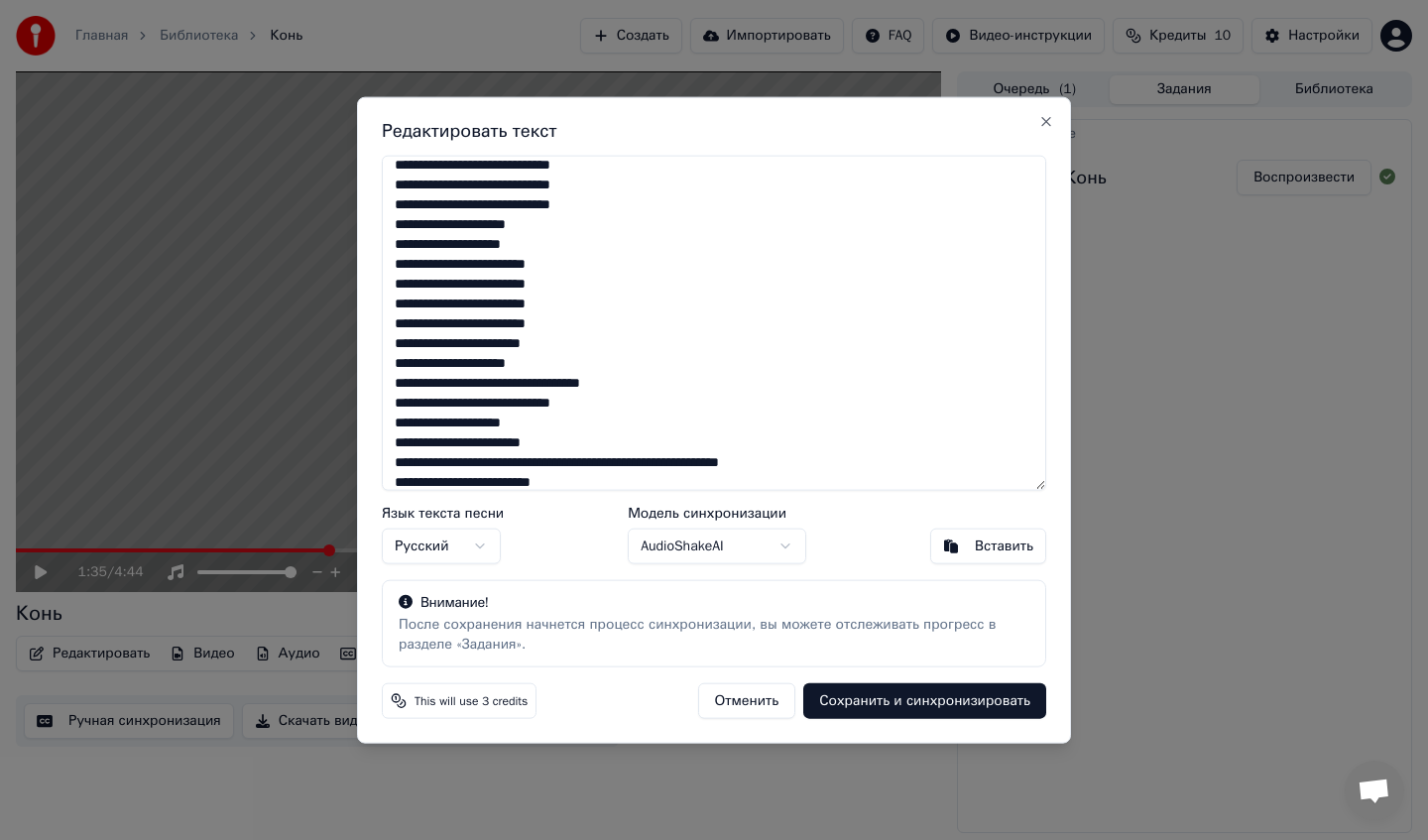 scroll, scrollTop: 204, scrollLeft: 0, axis: vertical 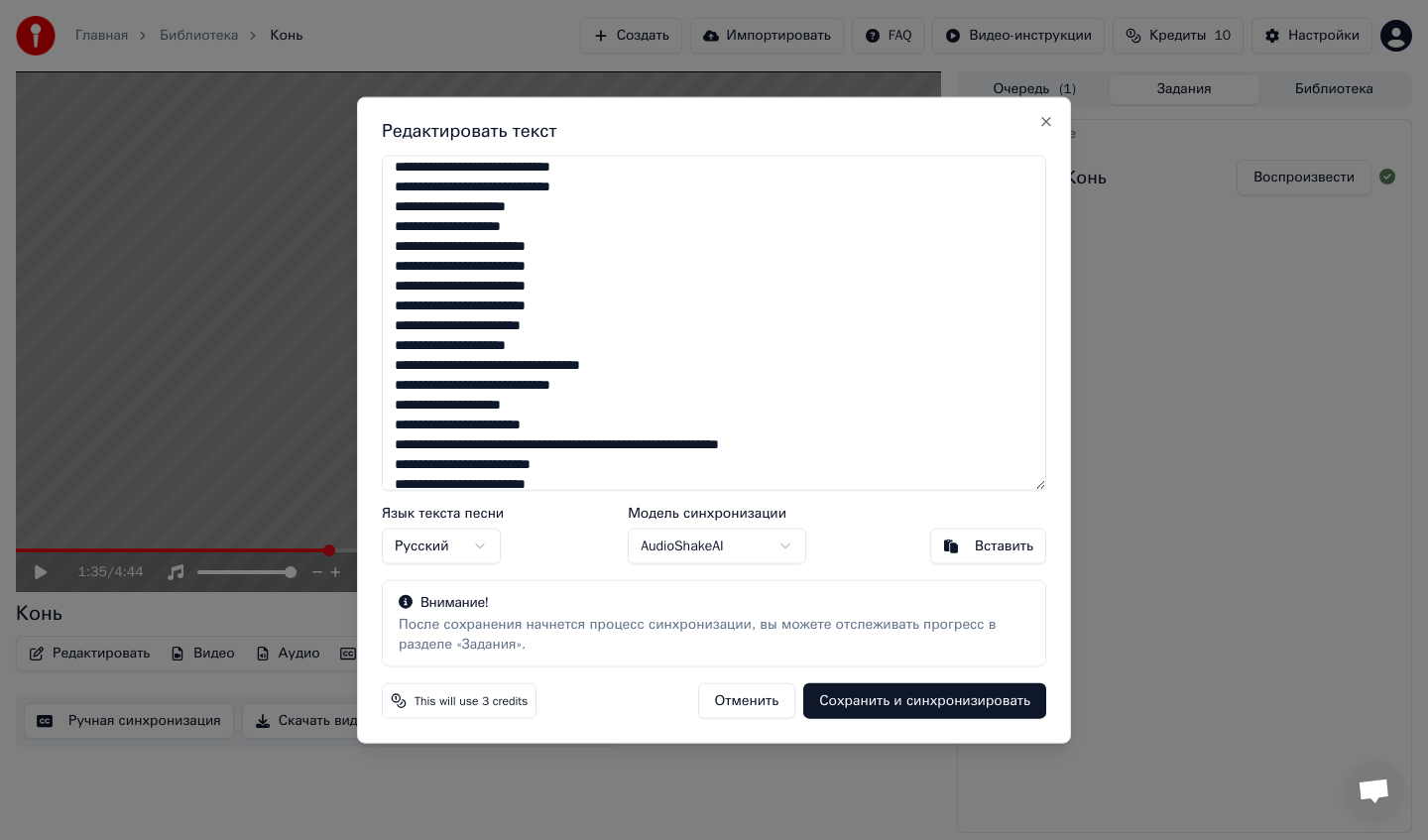 drag, startPoint x: 613, startPoint y: 386, endPoint x: 392, endPoint y: 362, distance: 222.29935 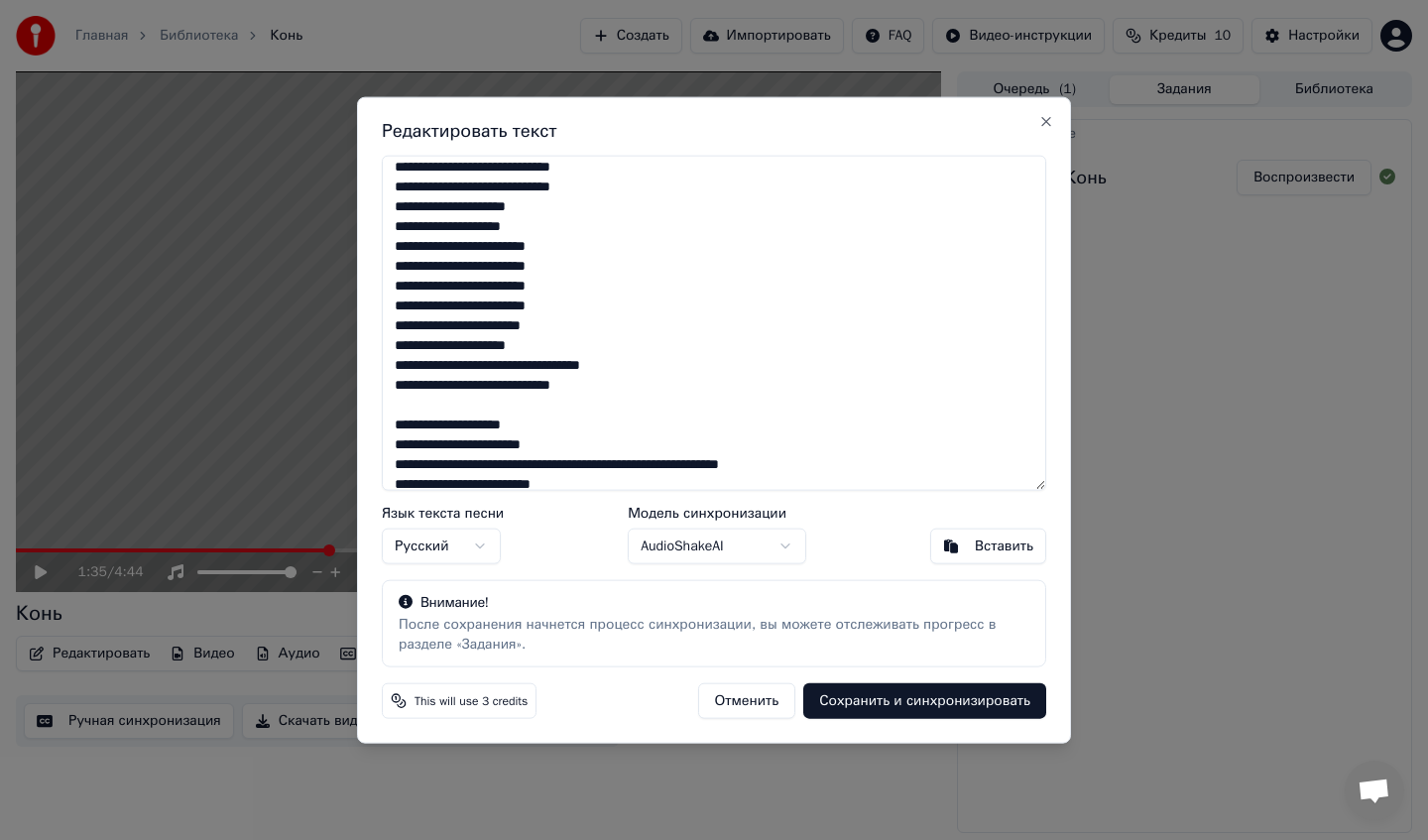paste on "**********" 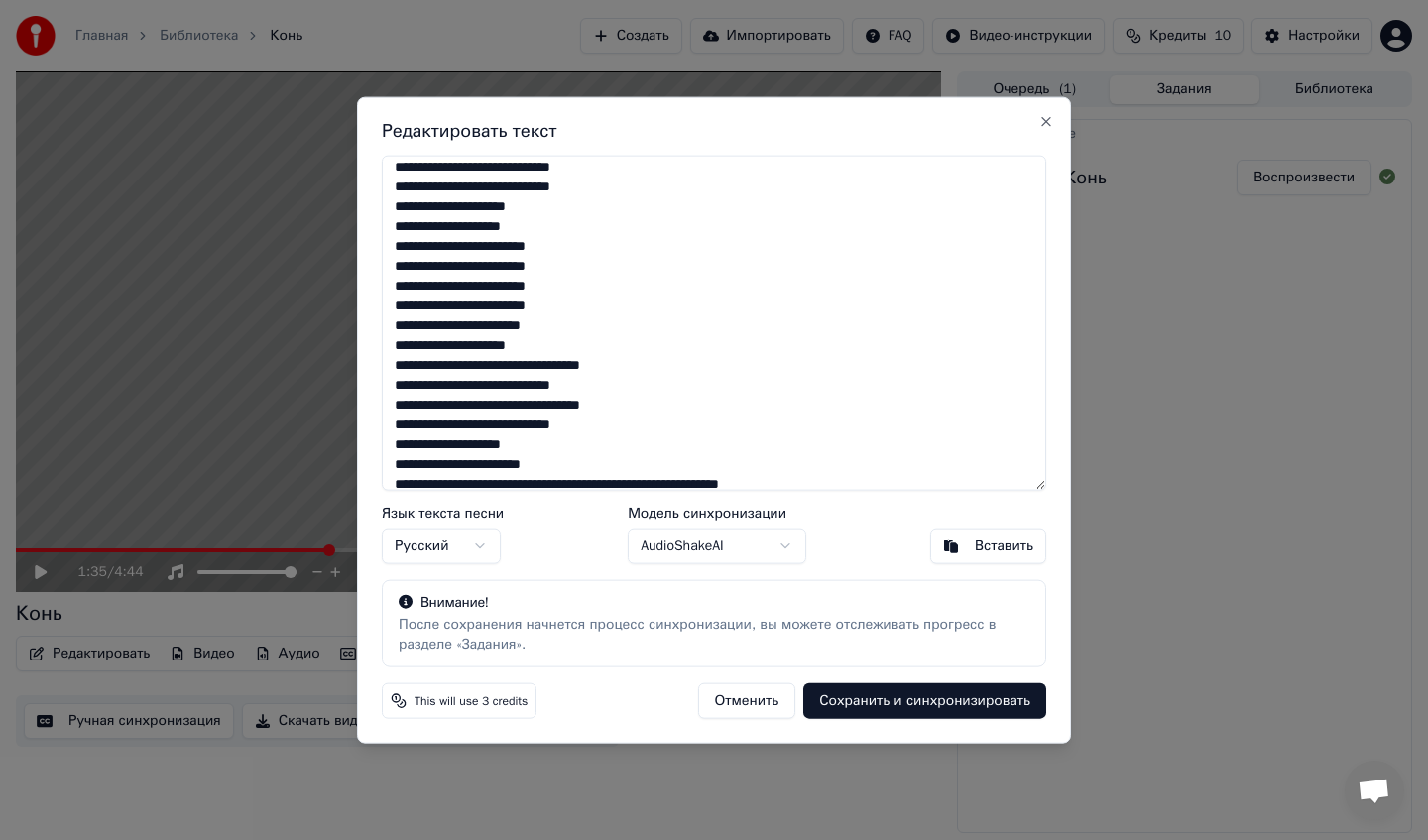click at bounding box center [714, 322] 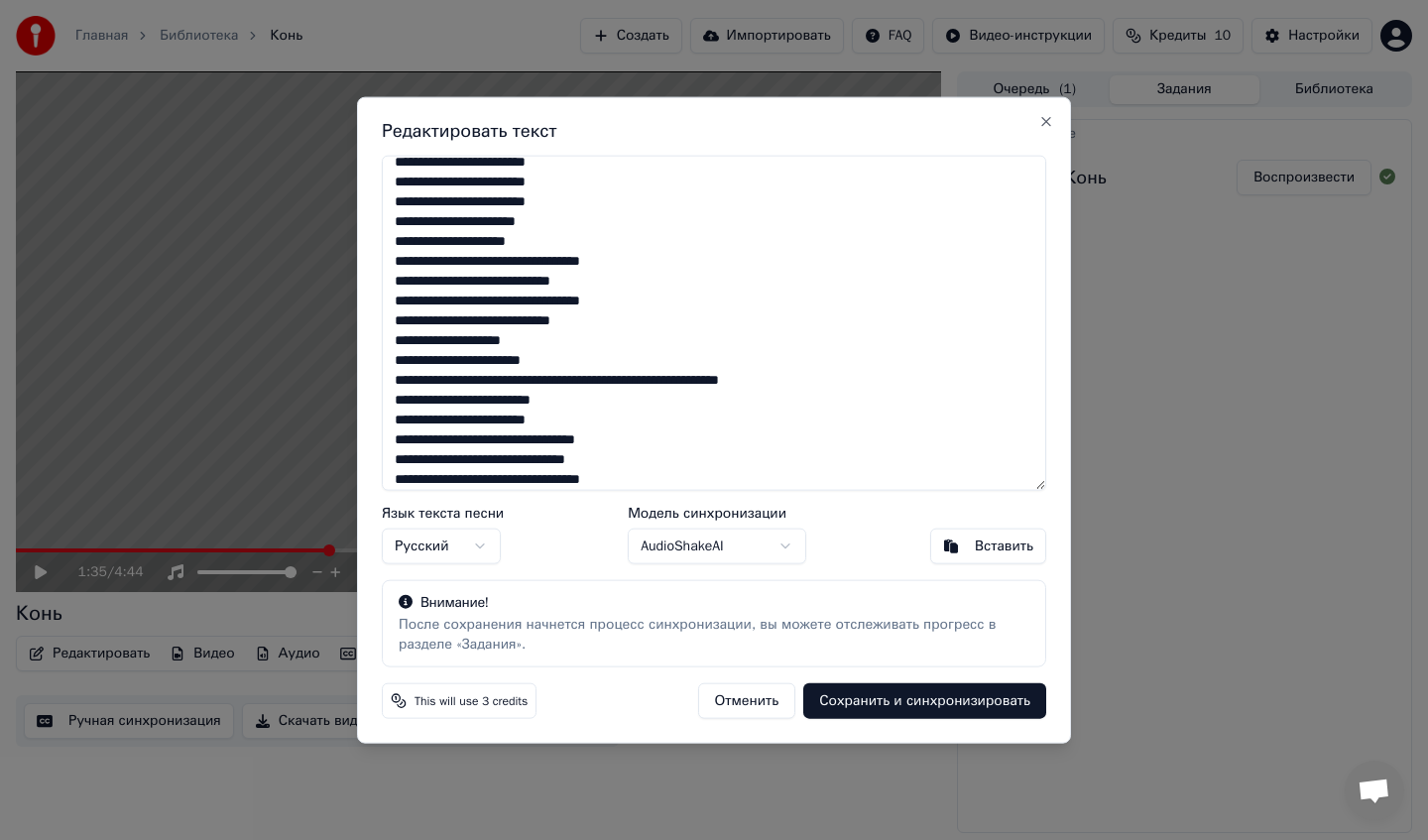 scroll, scrollTop: 314, scrollLeft: 0, axis: vertical 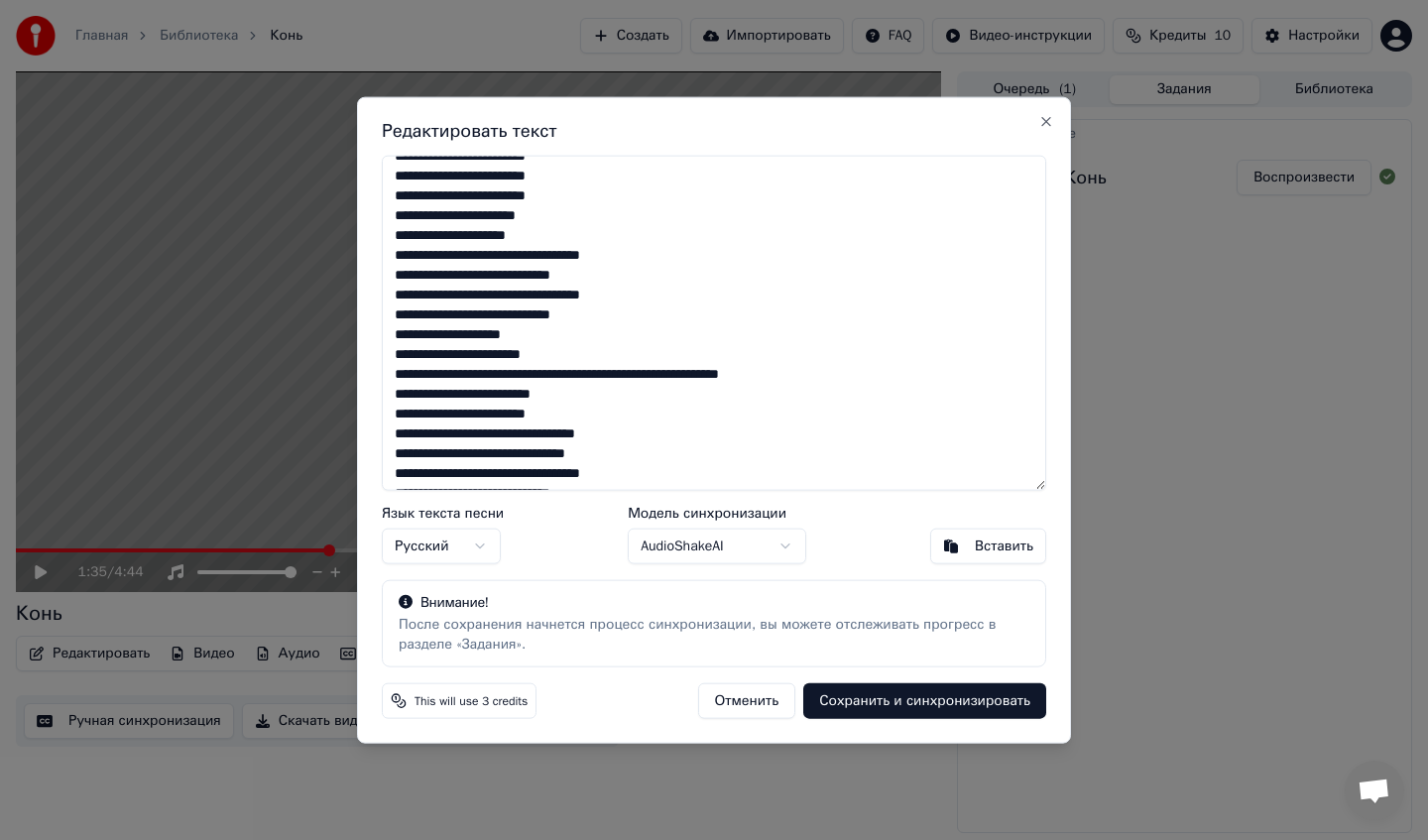 click at bounding box center [714, 322] 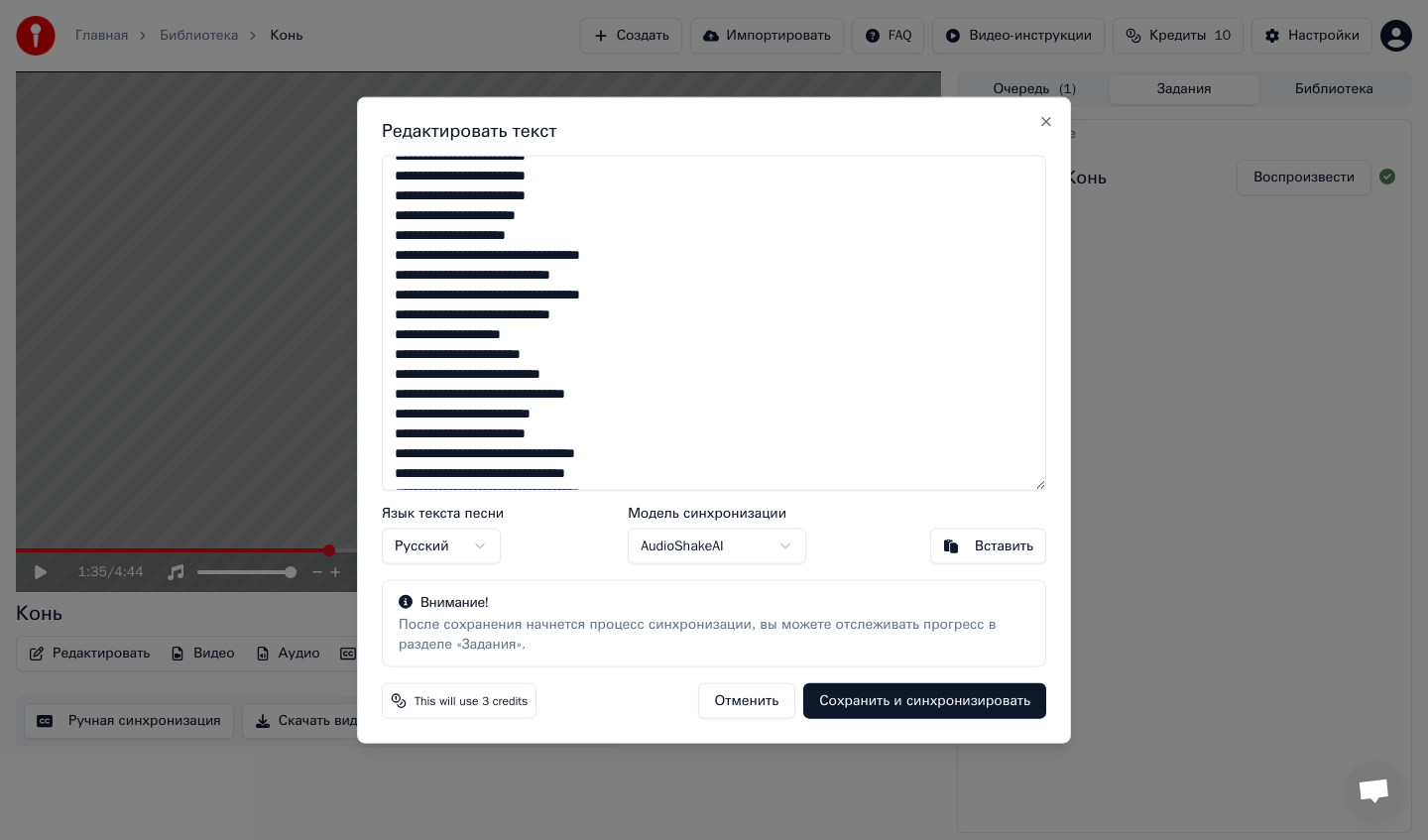 drag, startPoint x: 650, startPoint y: 395, endPoint x: 361, endPoint y: 381, distance: 289.3389 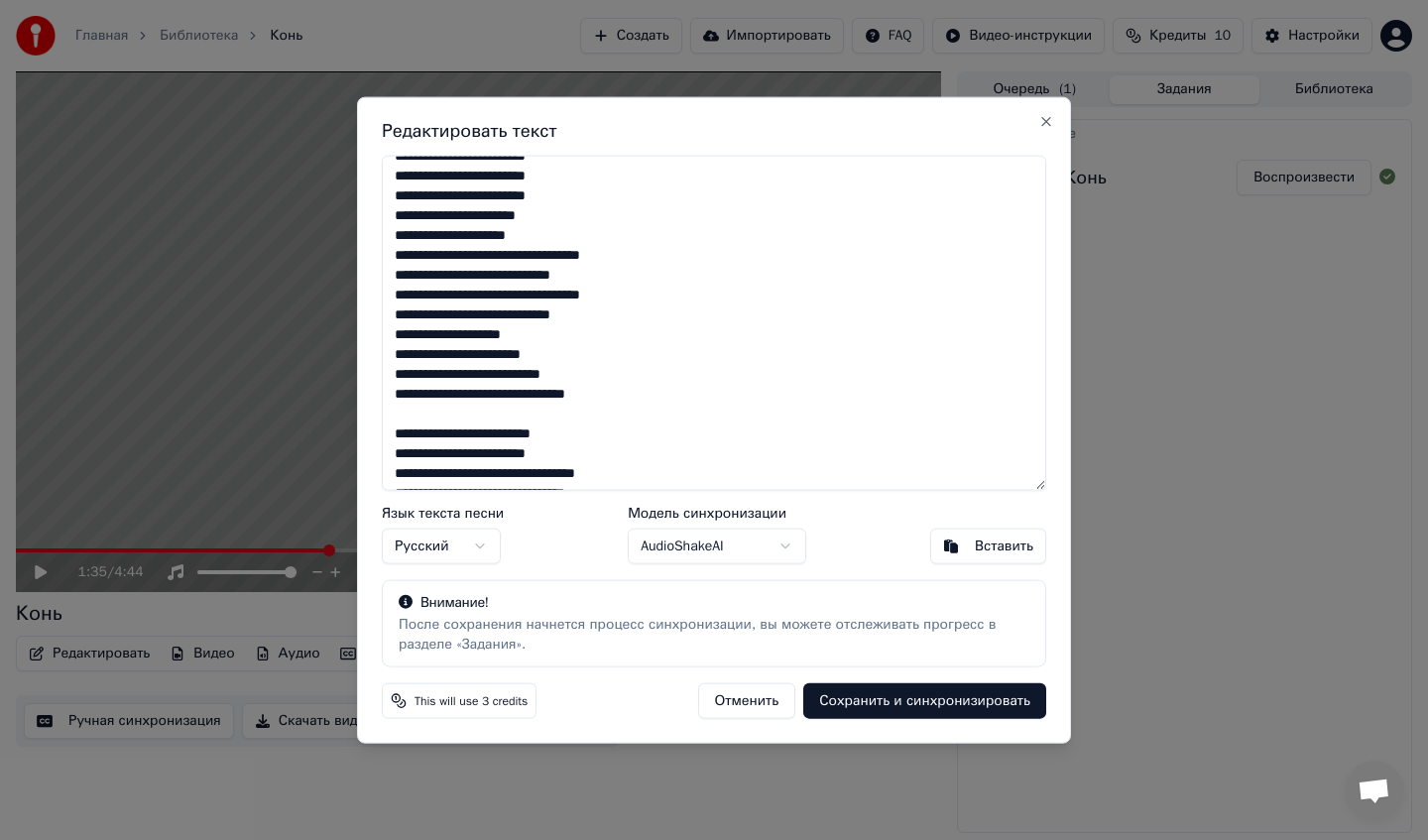 paste on "**********" 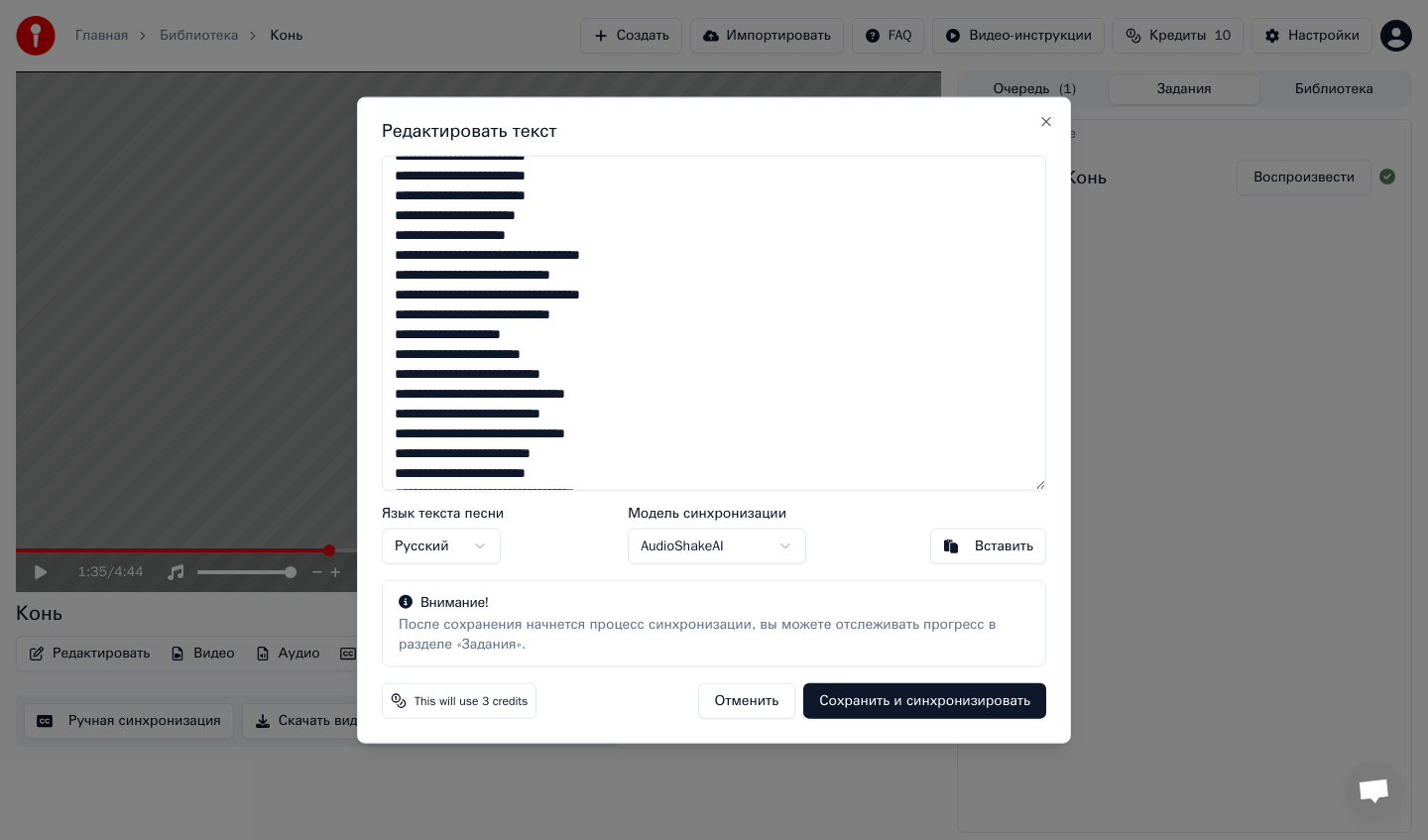 click at bounding box center (714, 322) 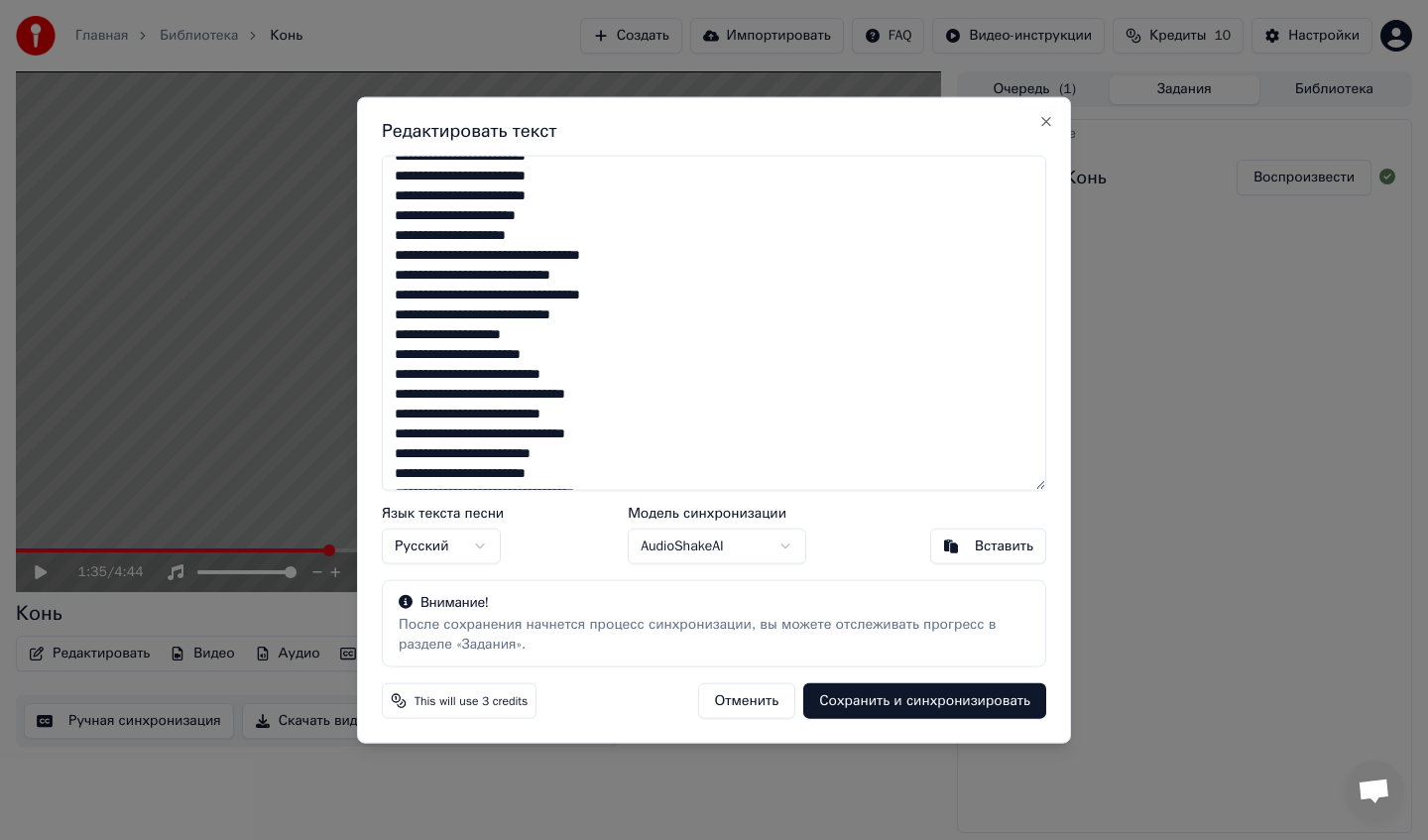 click at bounding box center [714, 322] 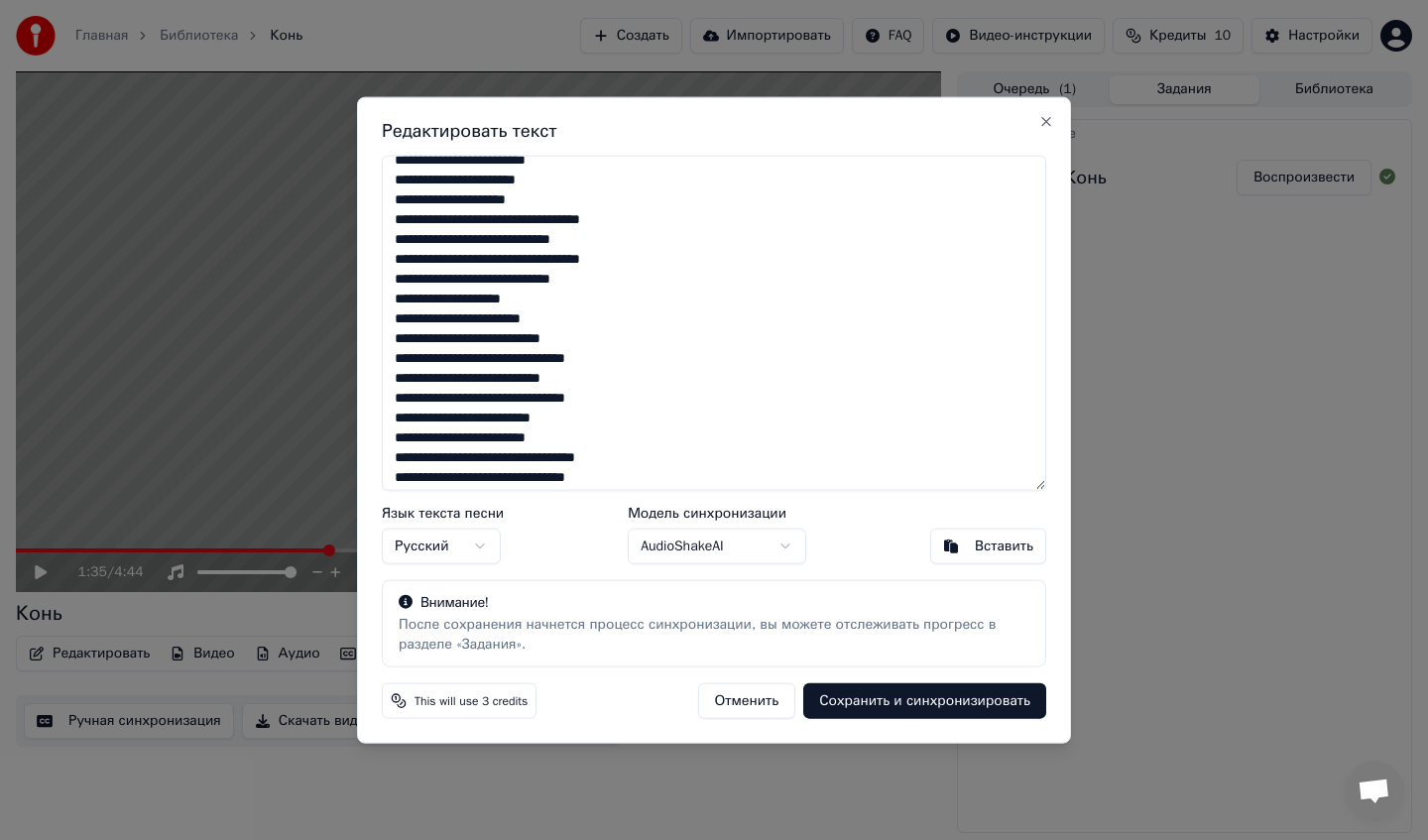 scroll, scrollTop: 352, scrollLeft: 0, axis: vertical 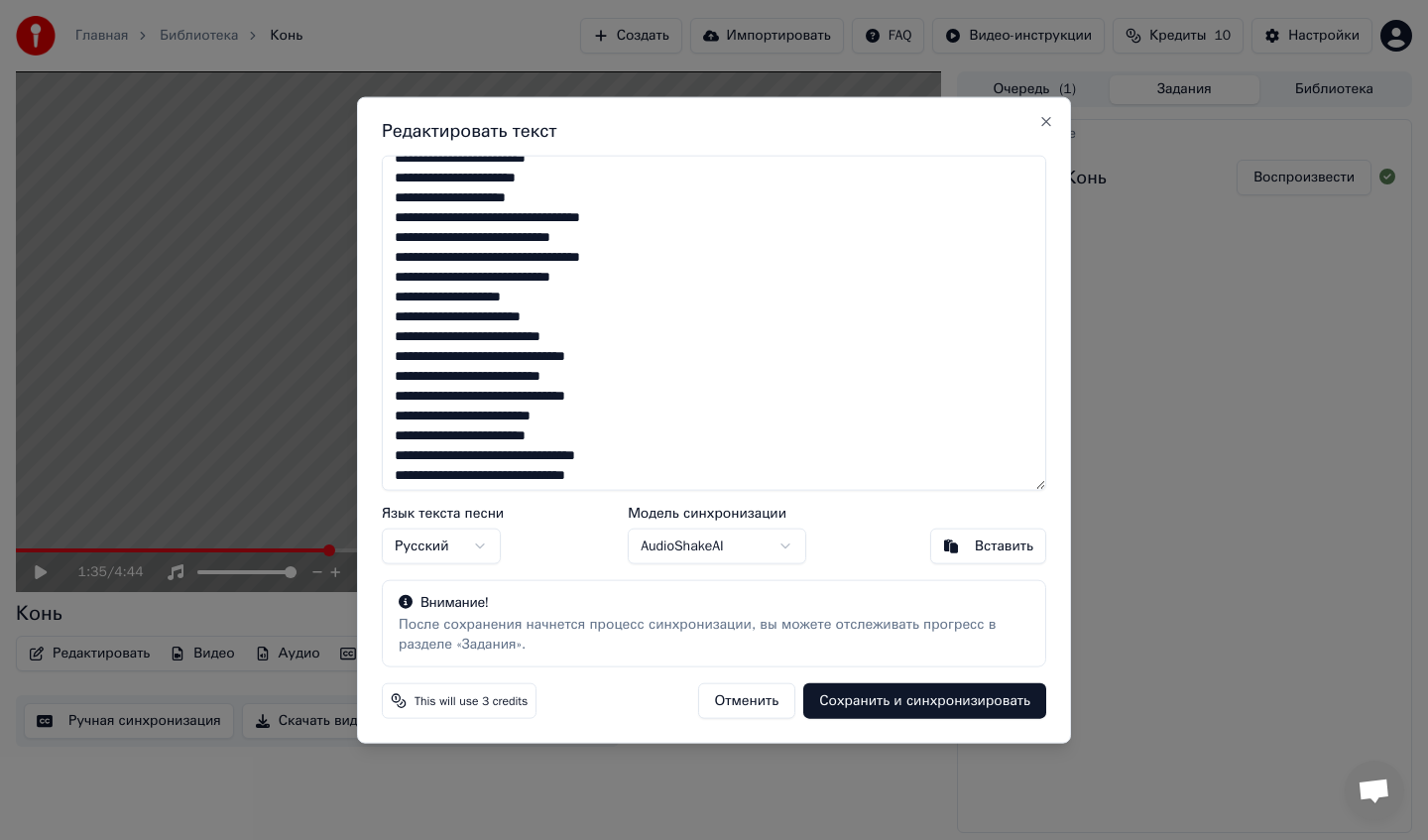 click at bounding box center [714, 322] 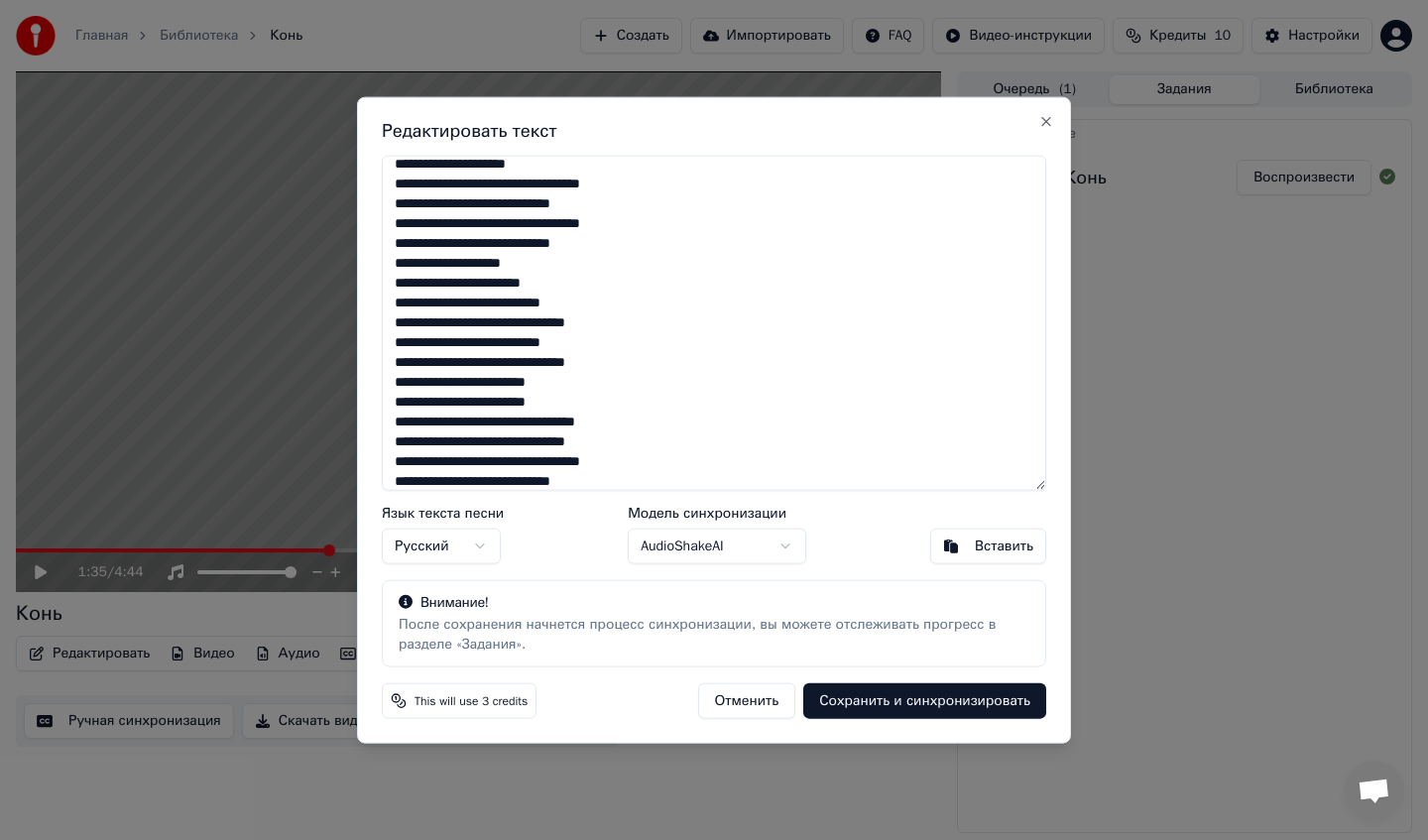 scroll, scrollTop: 395, scrollLeft: 0, axis: vertical 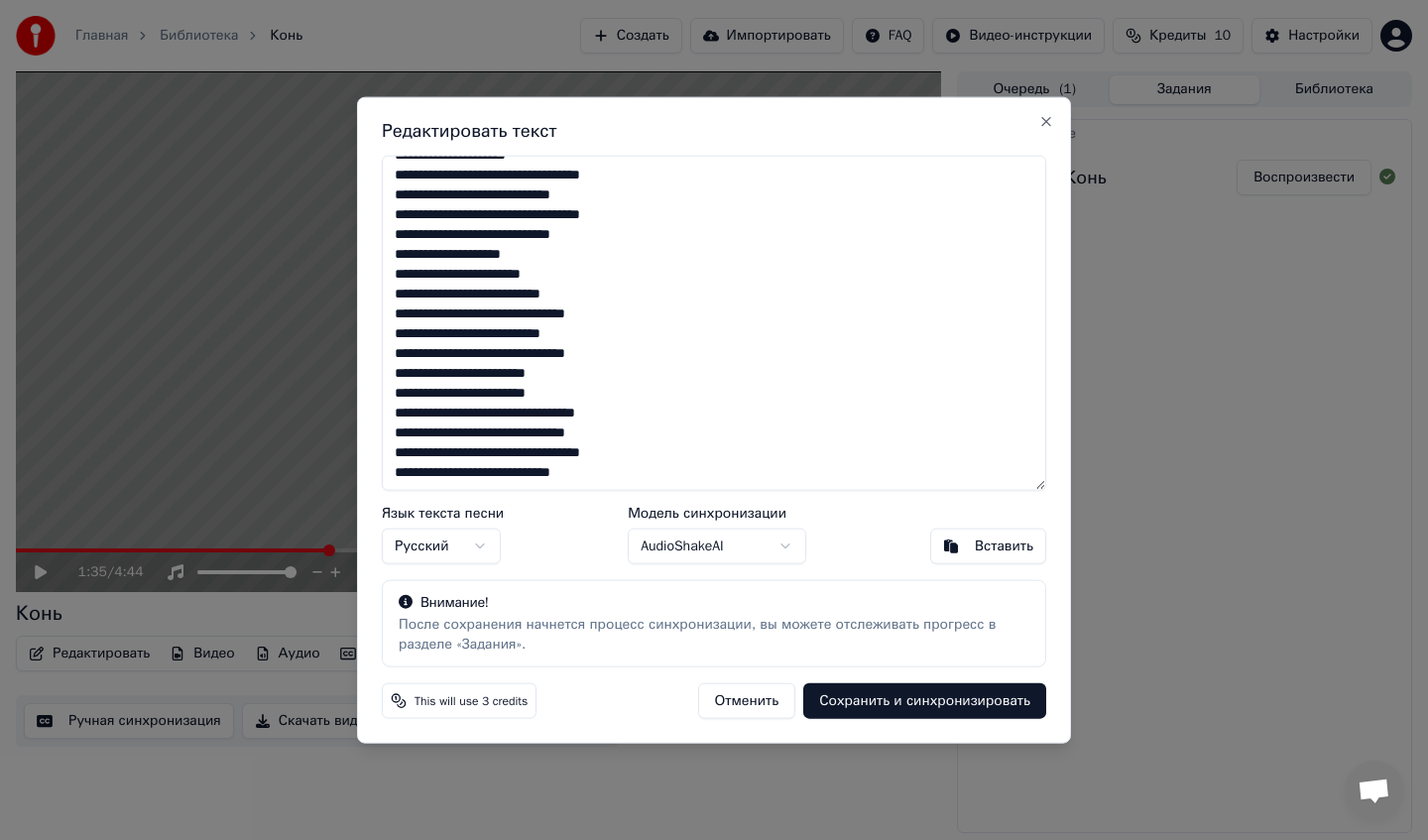 click at bounding box center [714, 322] 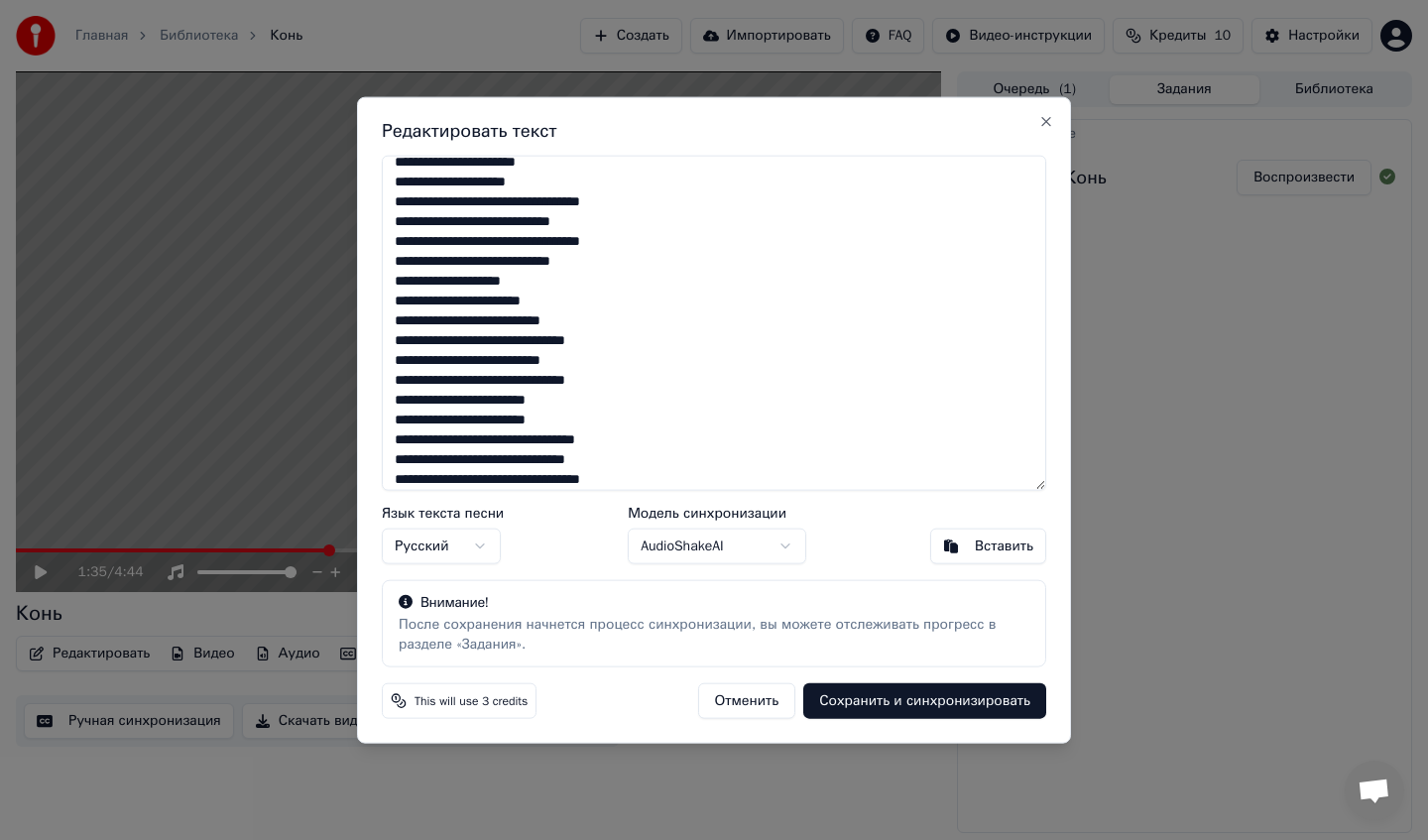 scroll, scrollTop: 395, scrollLeft: 0, axis: vertical 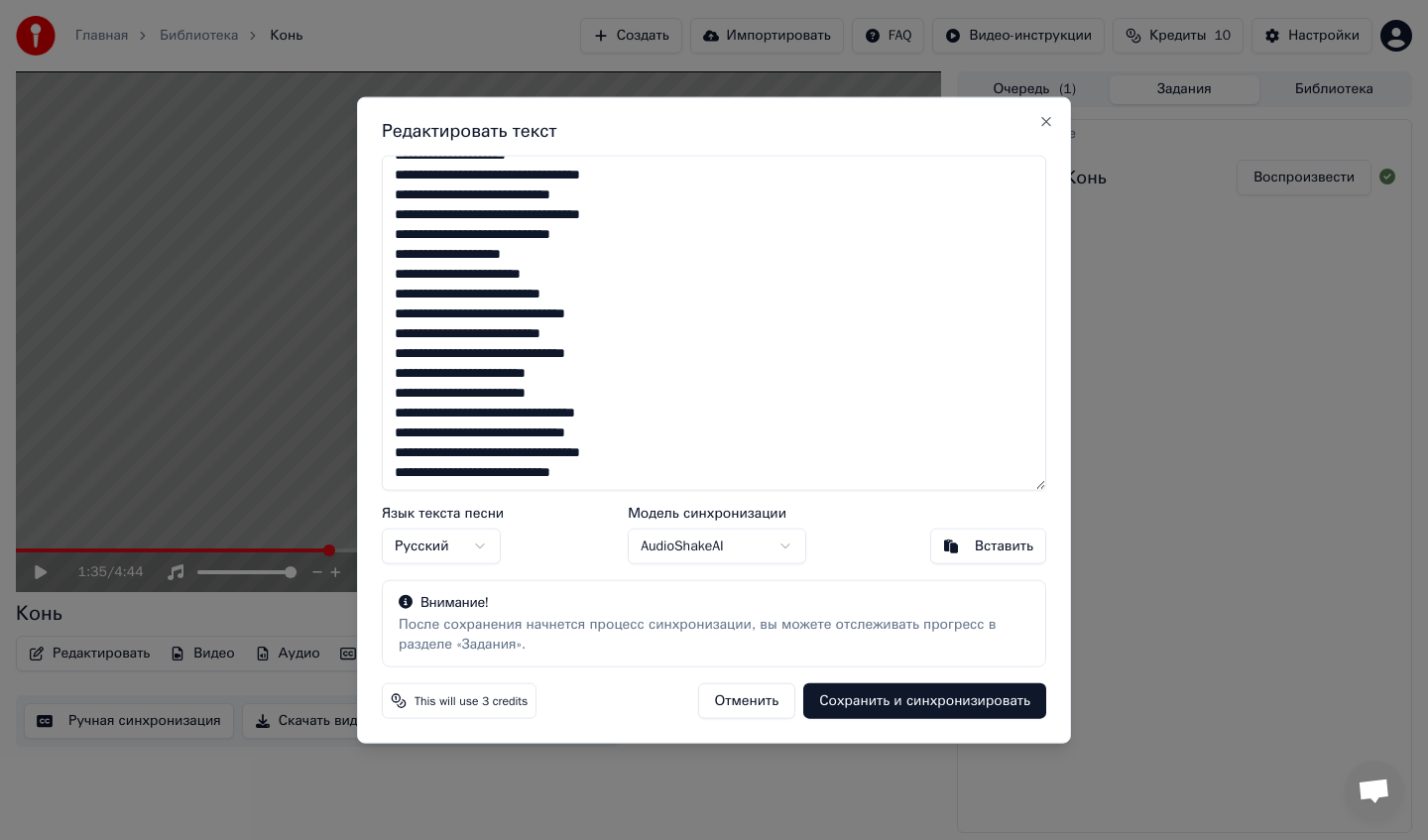 click on "Сохранить и синхронизировать" at bounding box center (924, 701) 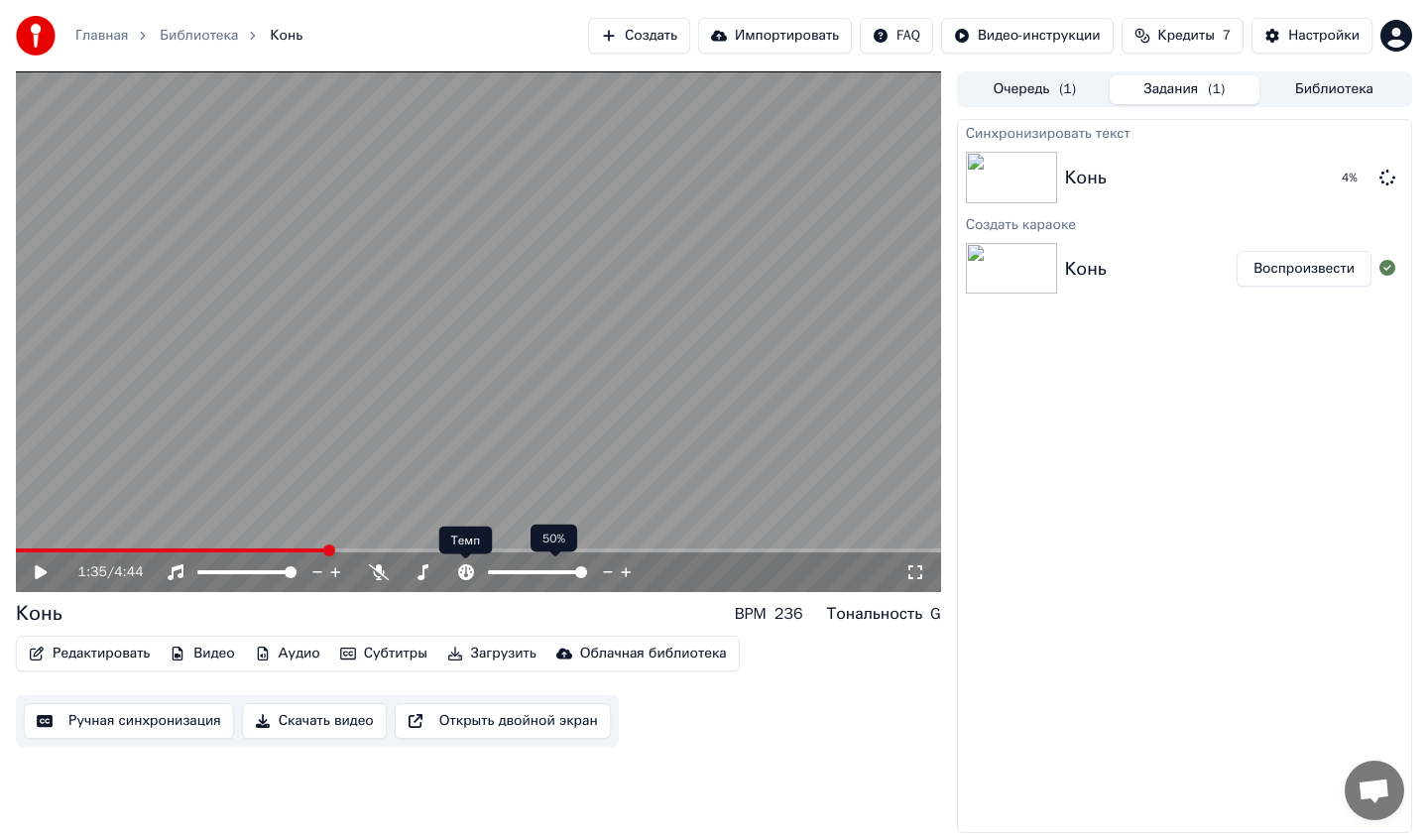 click 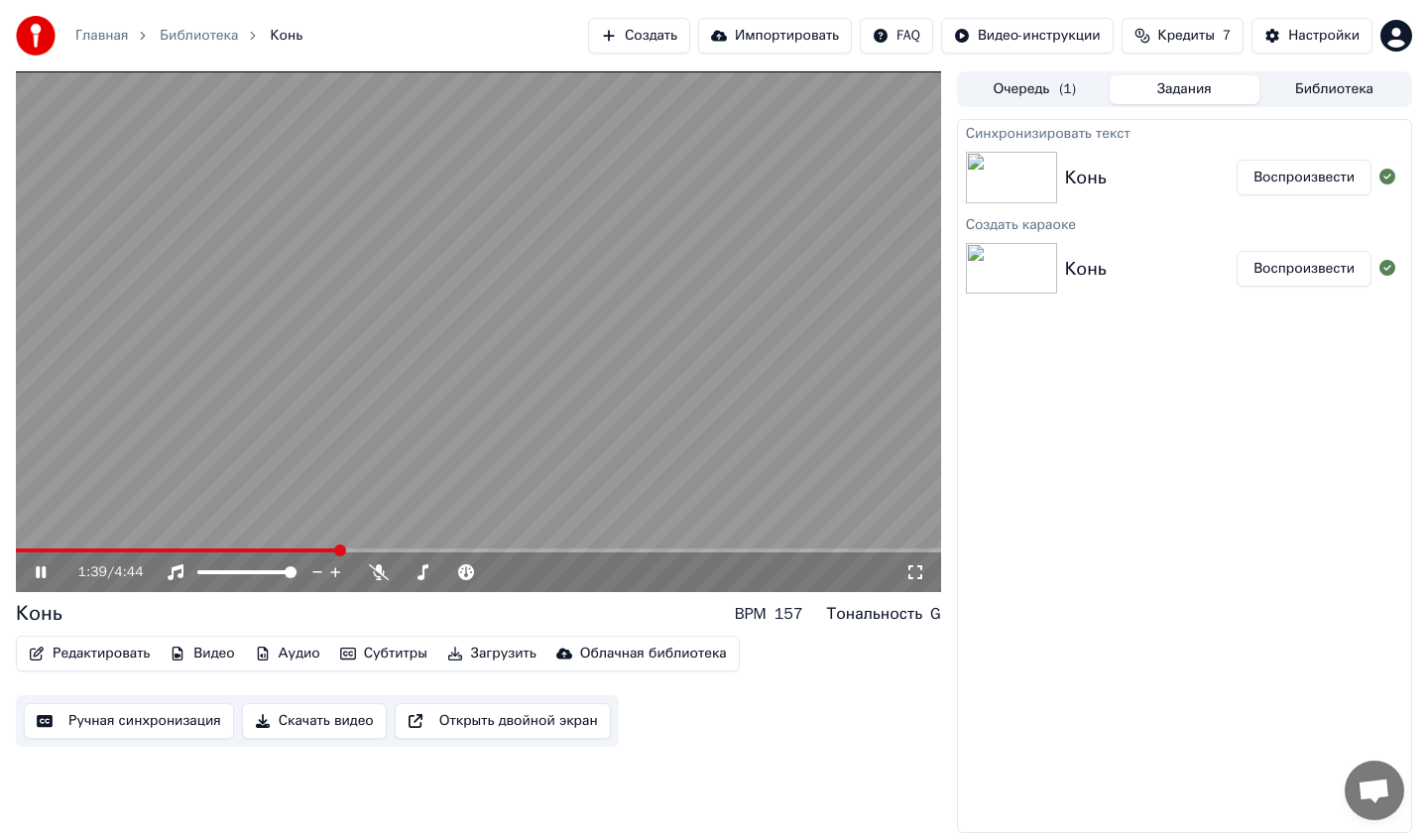 click at bounding box center (177, 550) 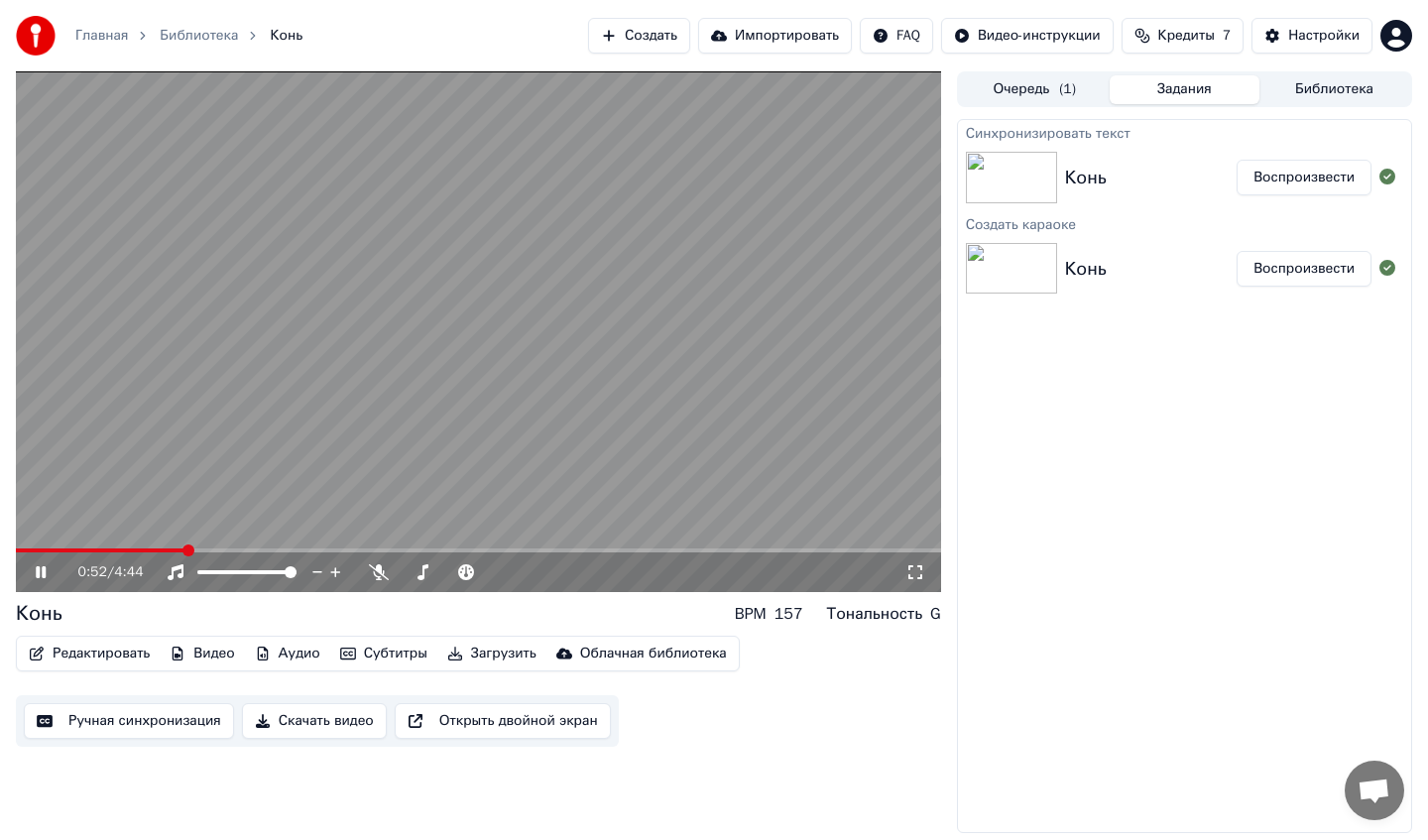 click at bounding box center [100, 550] 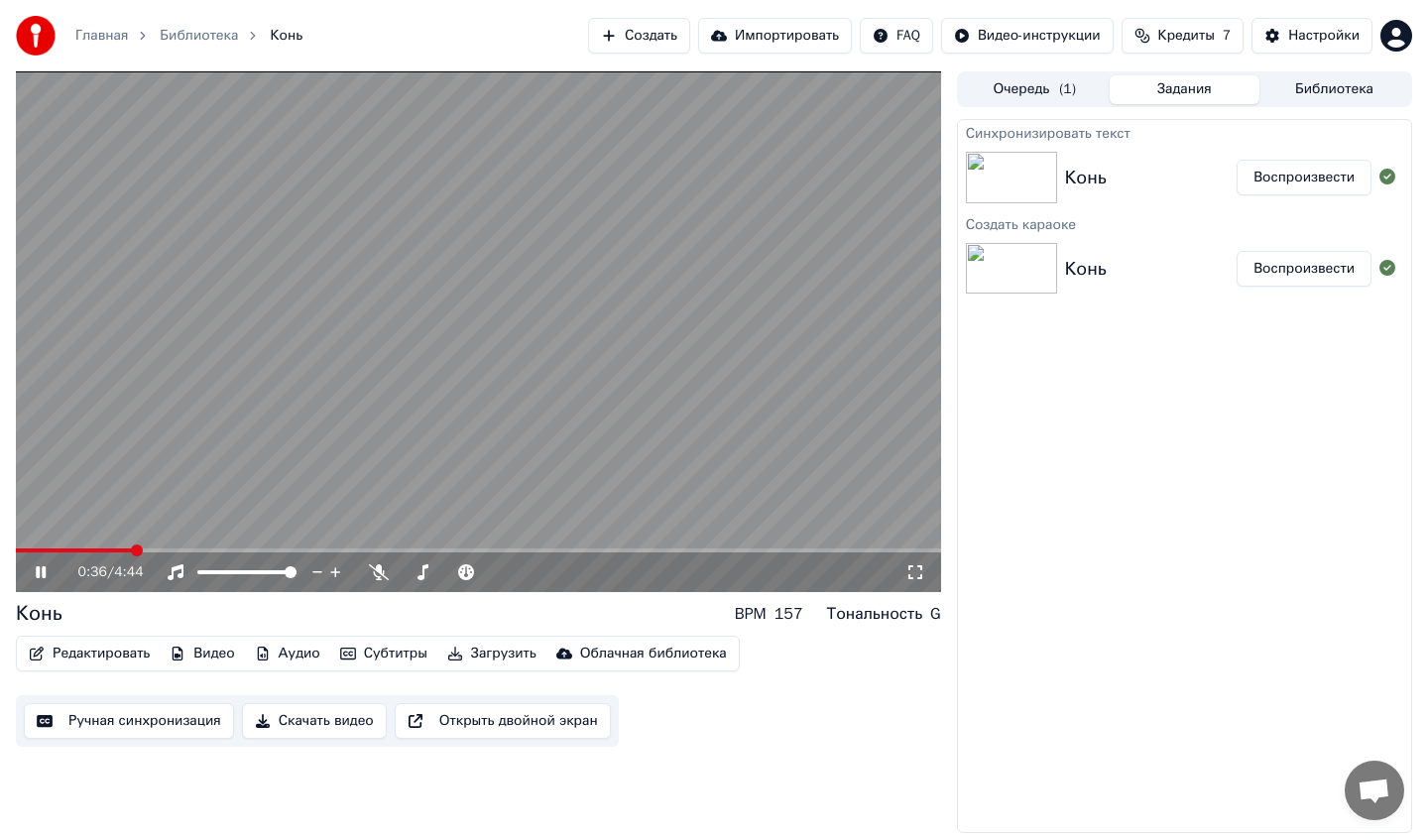 click at bounding box center (74, 550) 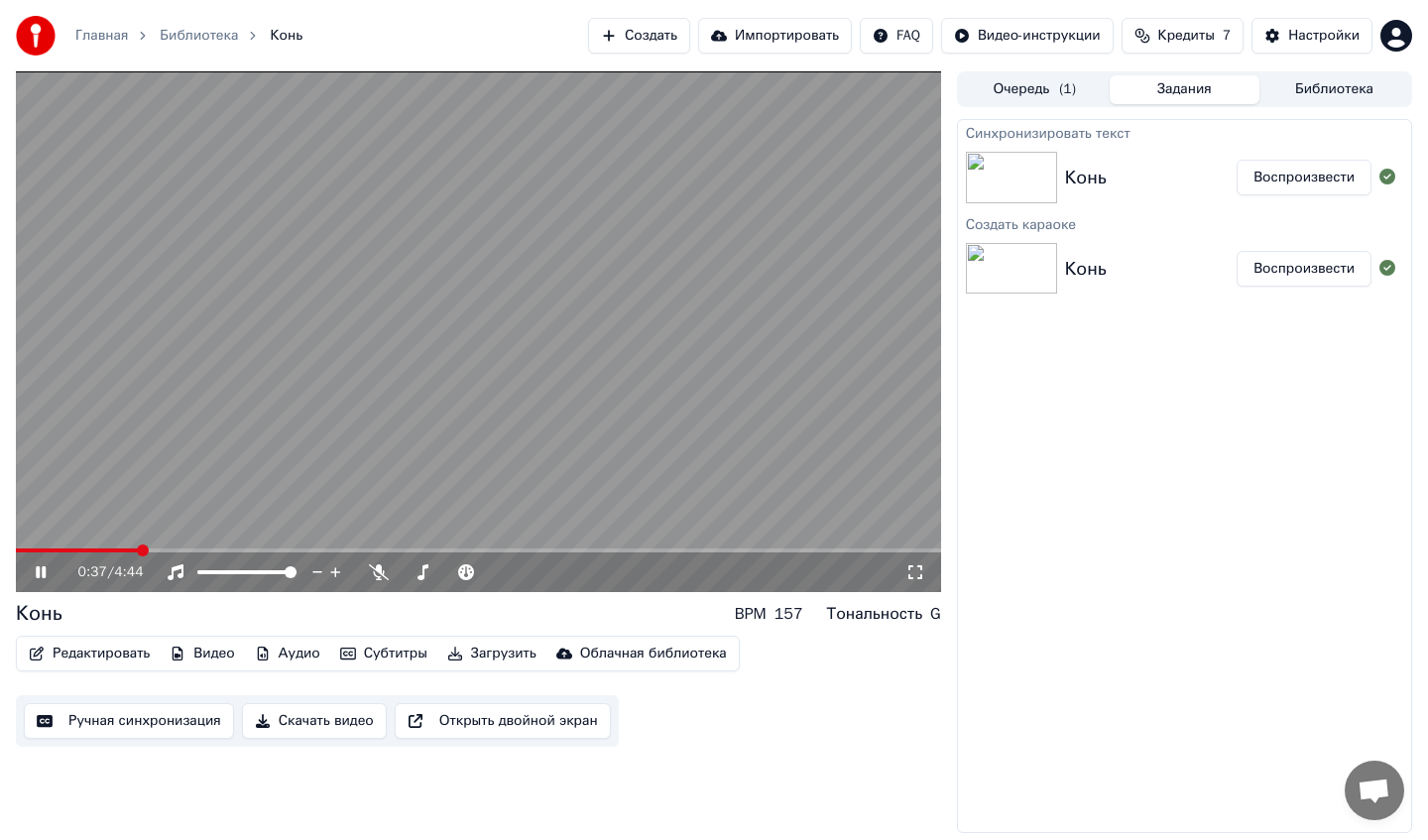 click on "0:37  /  4:44" at bounding box center [478, 572] 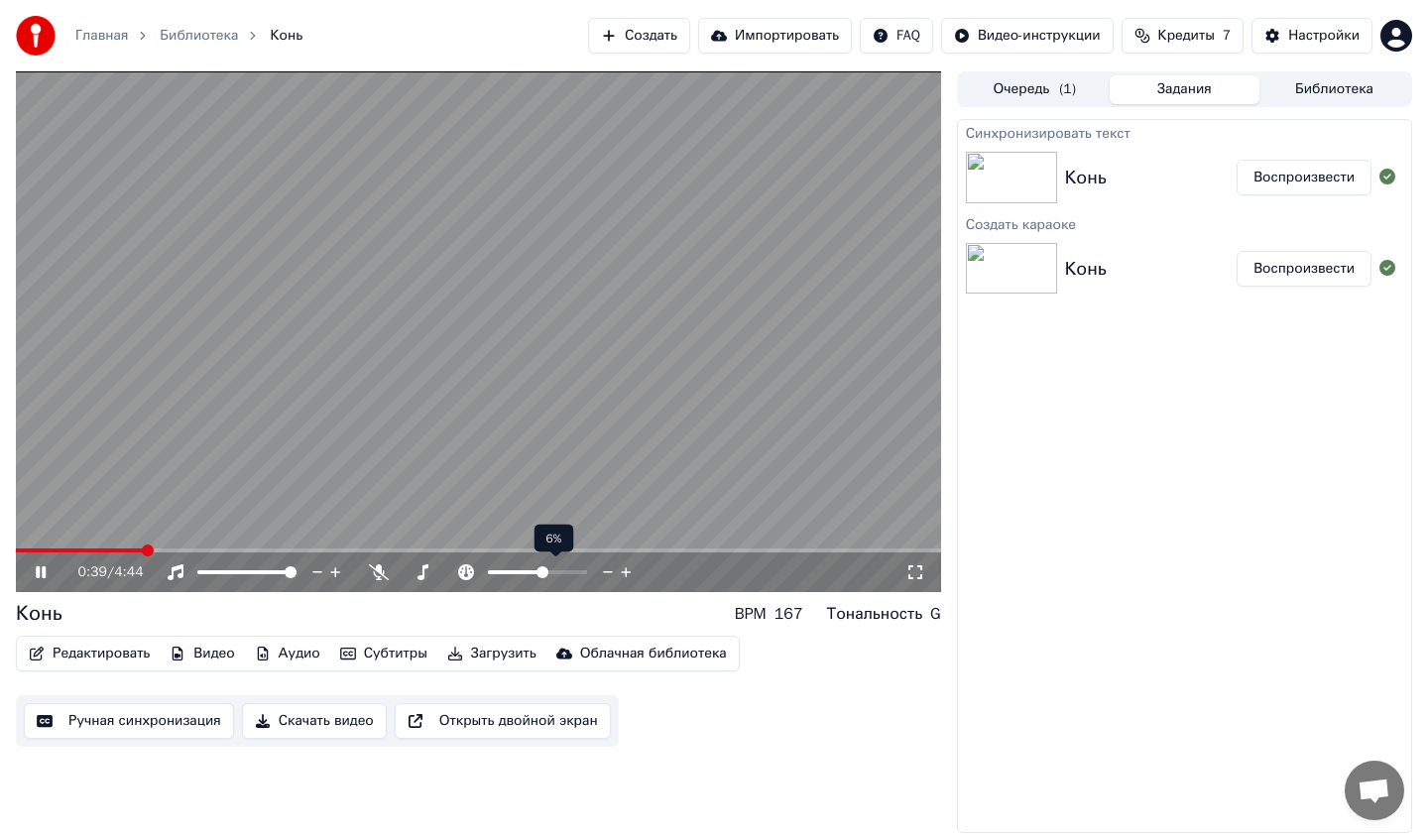 click at bounding box center [542, 572] 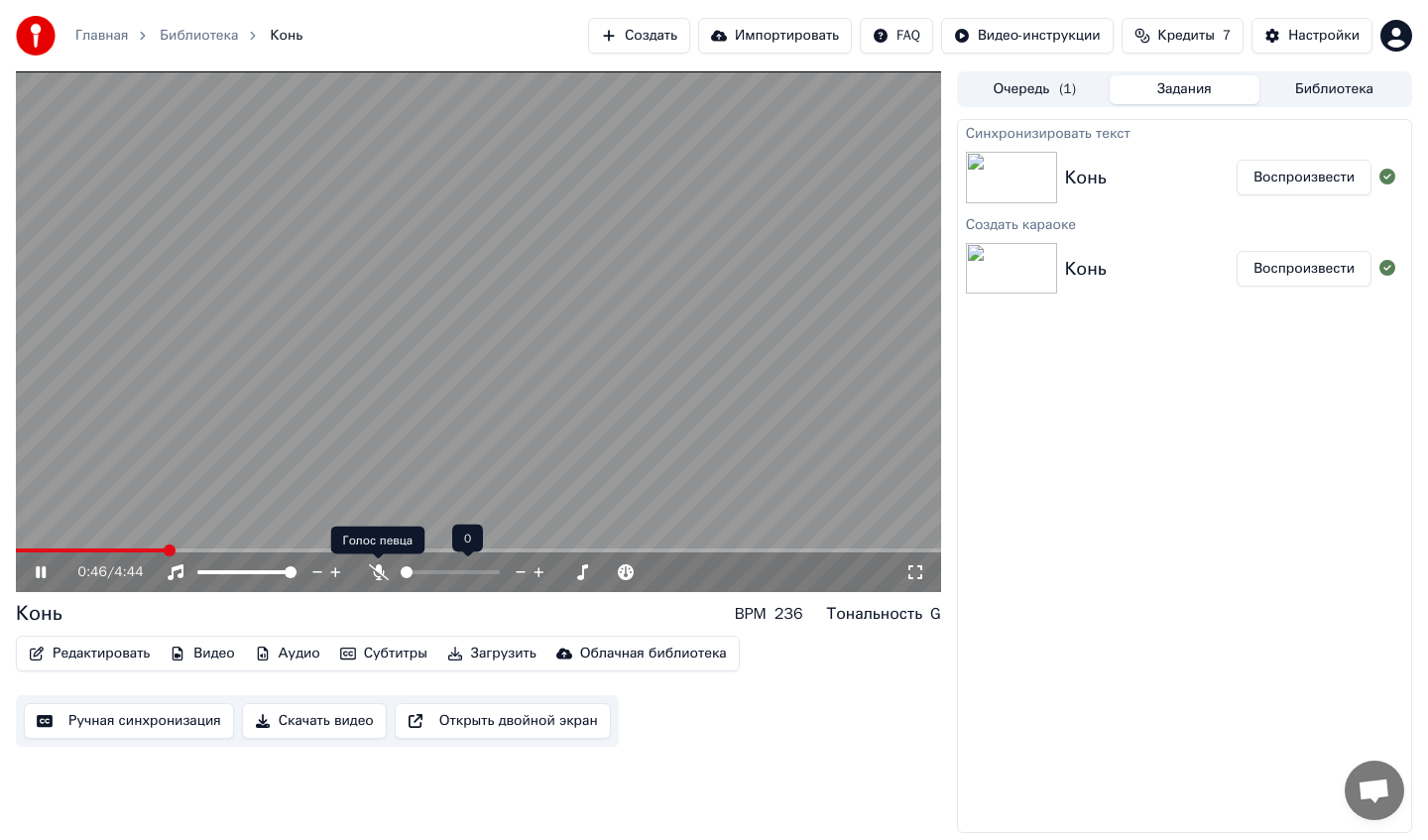 click 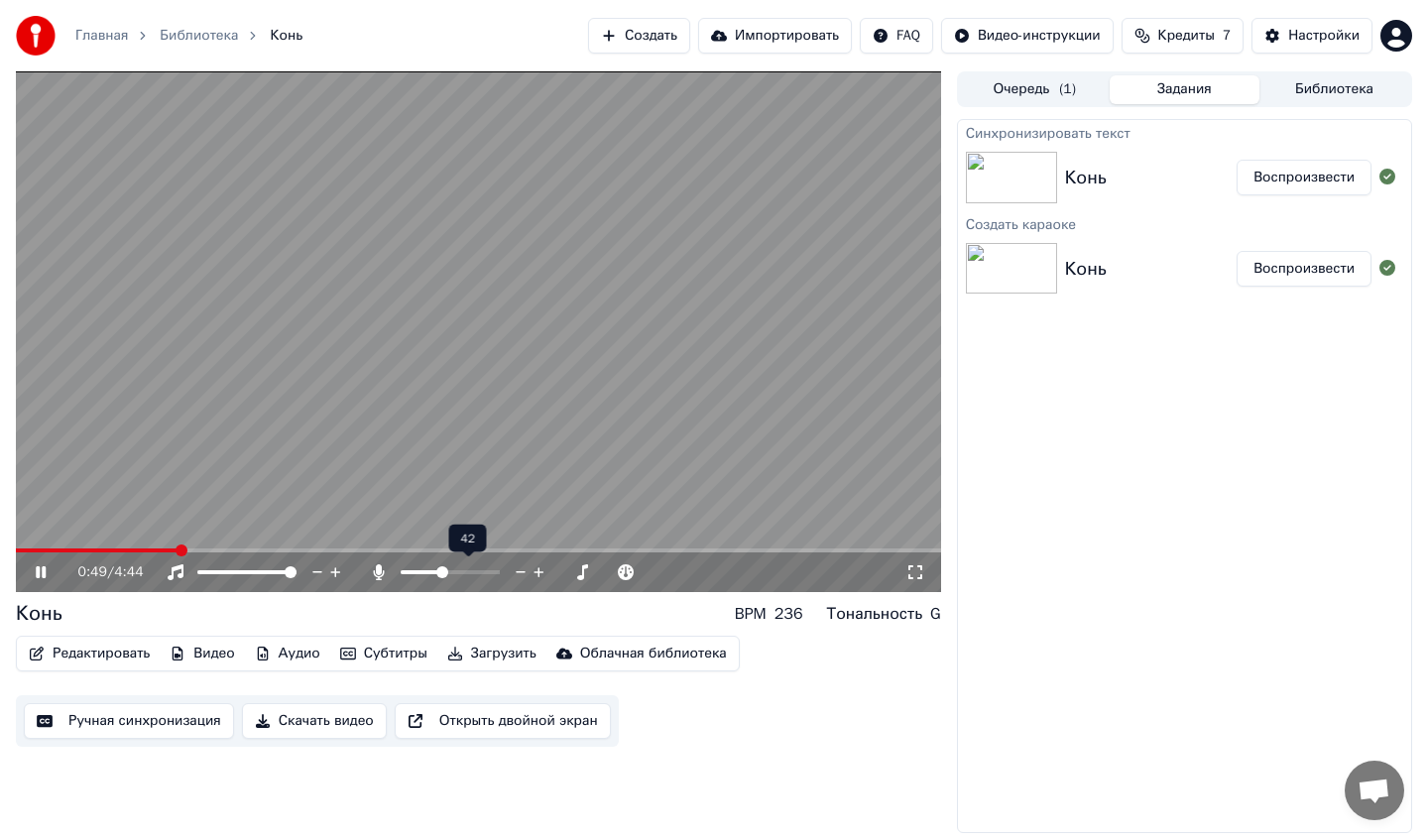 click at bounding box center (421, 572) 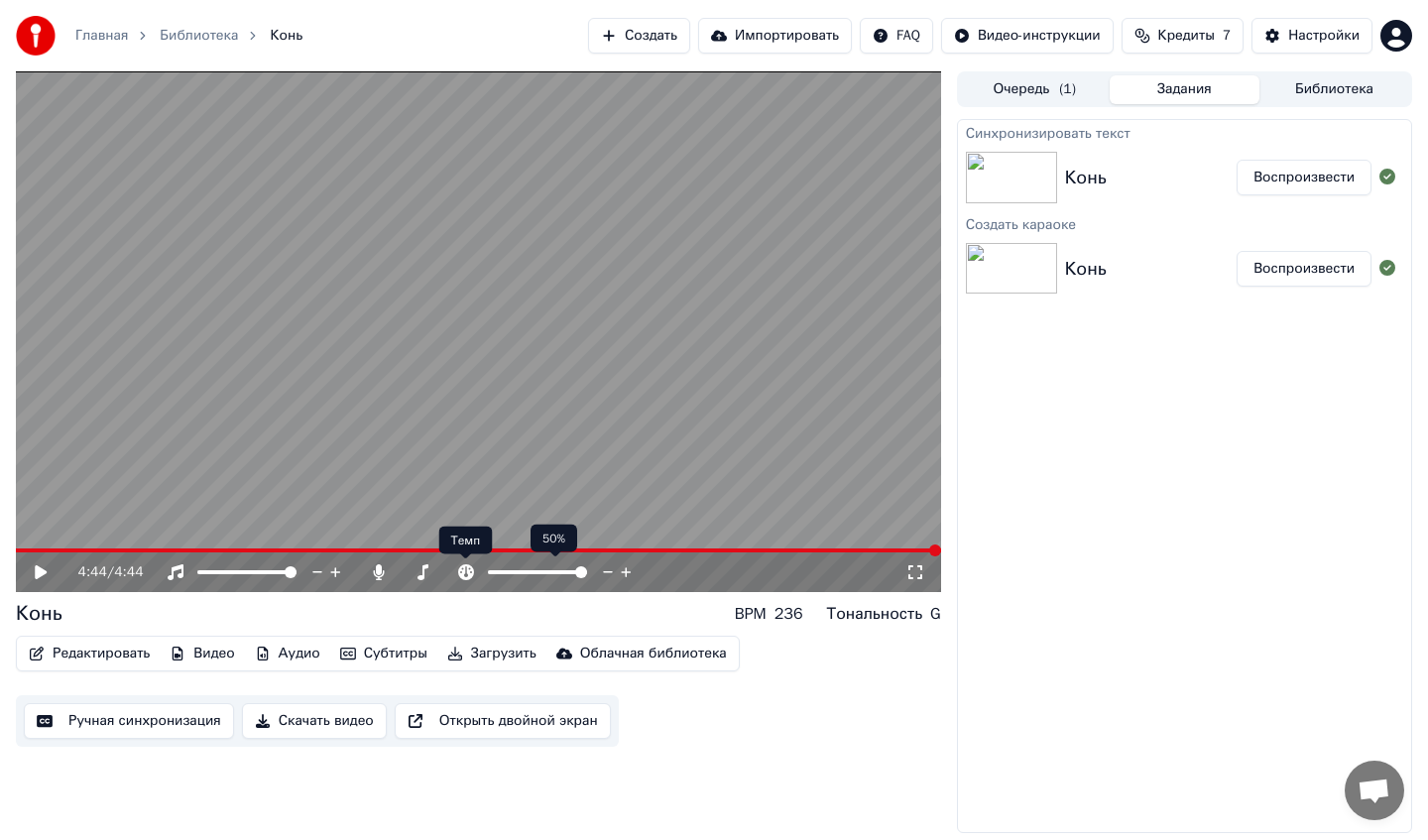 click 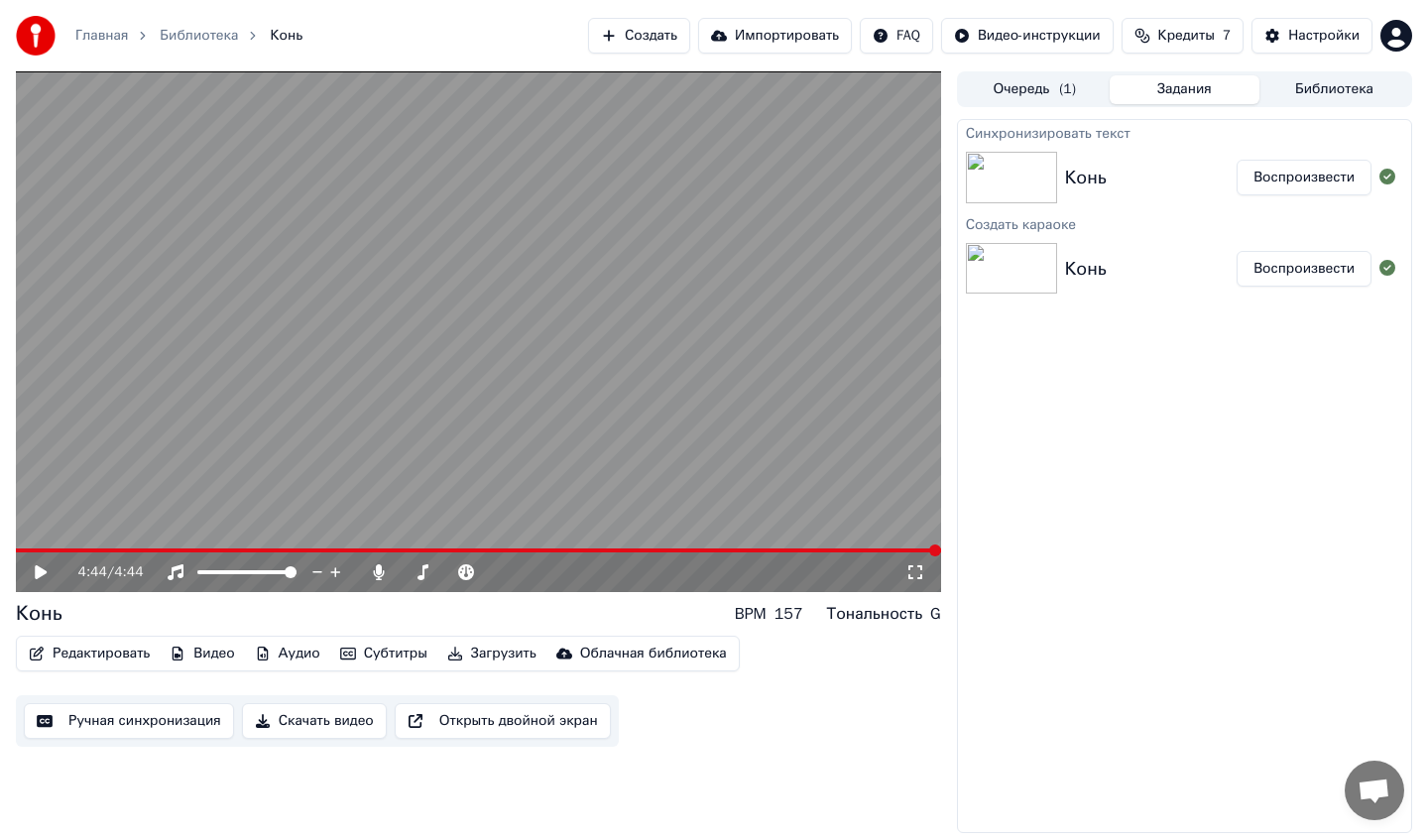 click on "Загрузить" at bounding box center [492, 654] 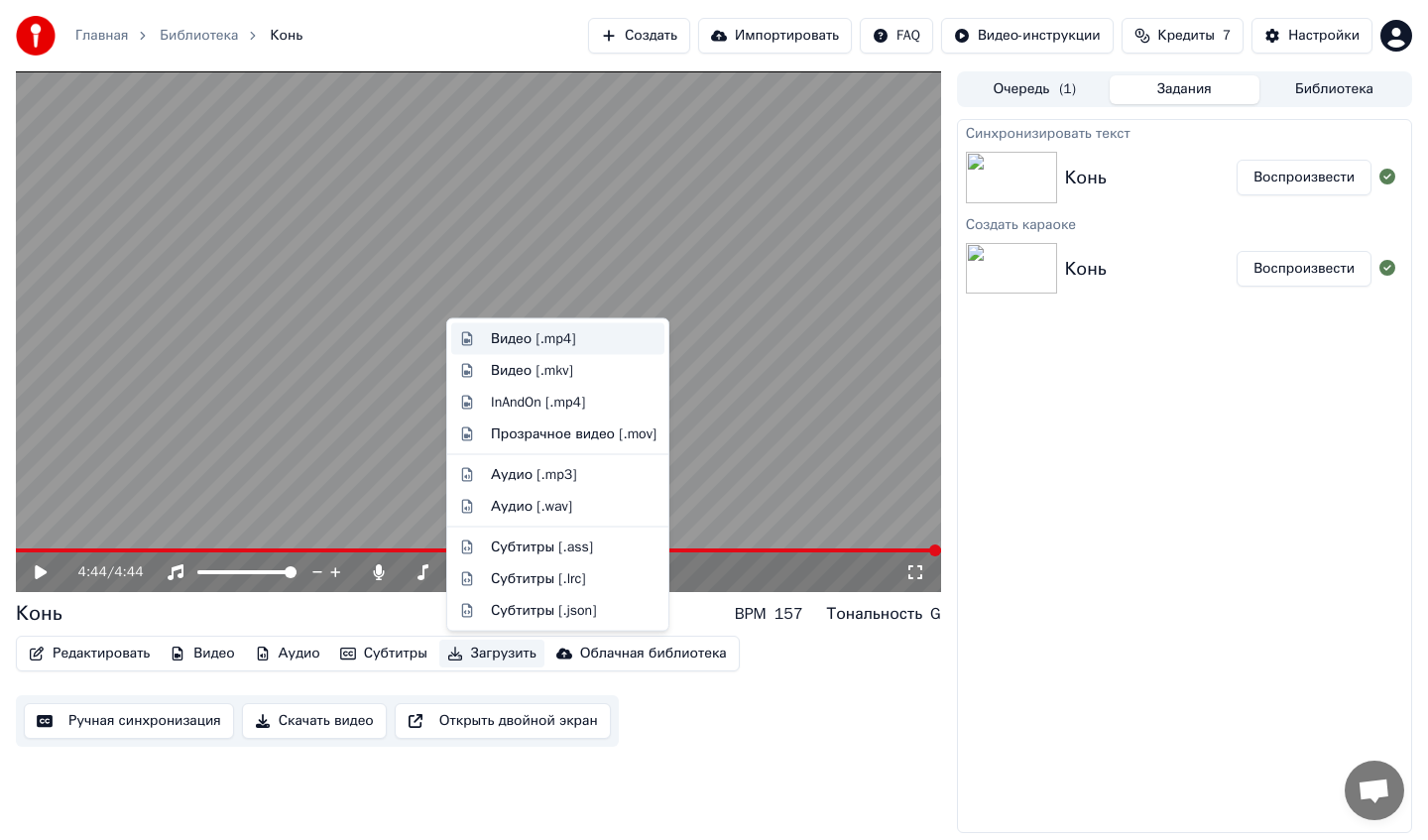 click on "Видео [.mp4]" at bounding box center [533, 339] 